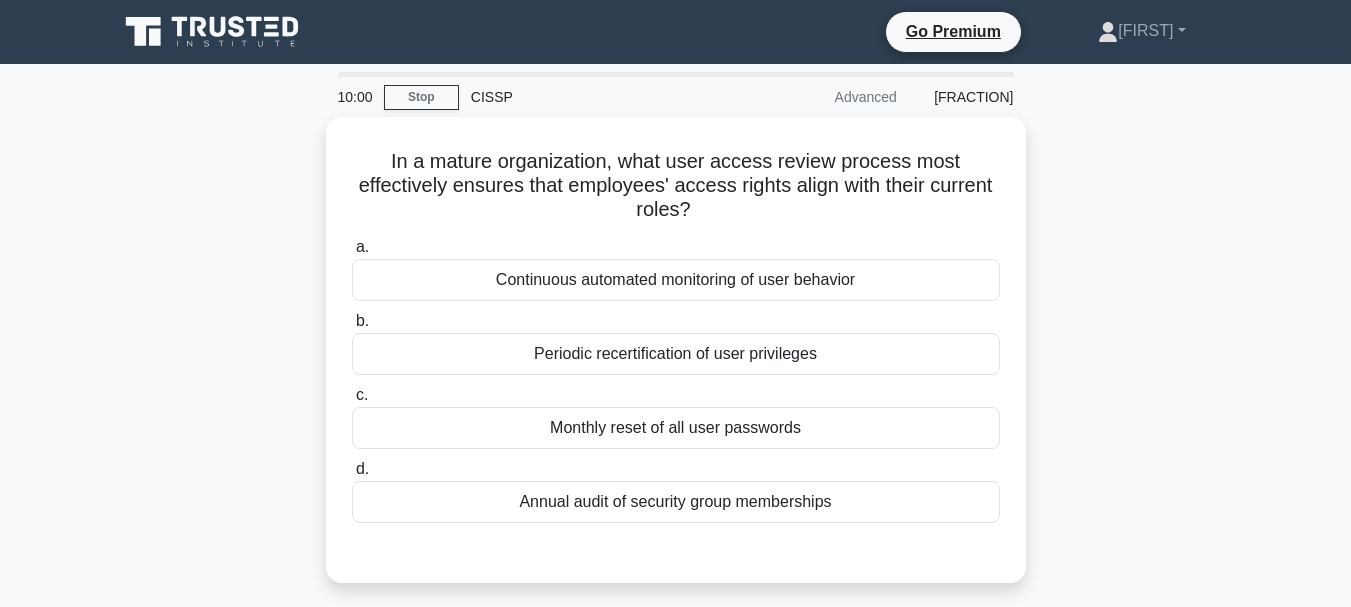 scroll, scrollTop: 0, scrollLeft: 0, axis: both 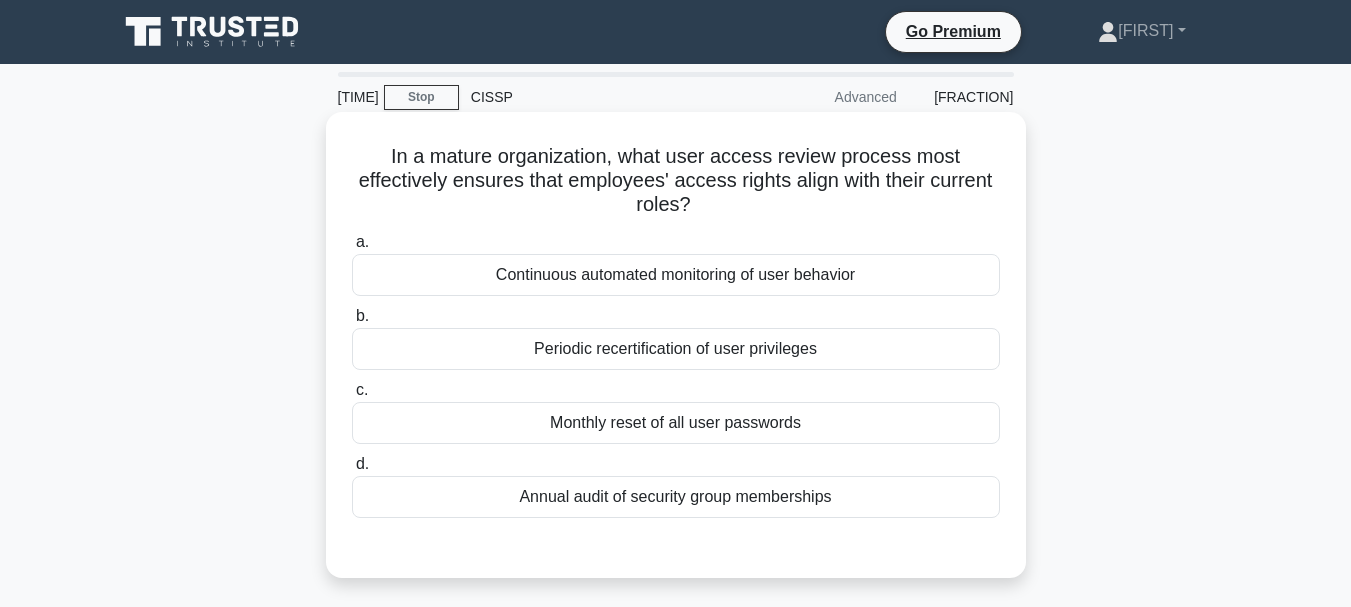 click on "Periodic recertification of user privileges" at bounding box center (676, 349) 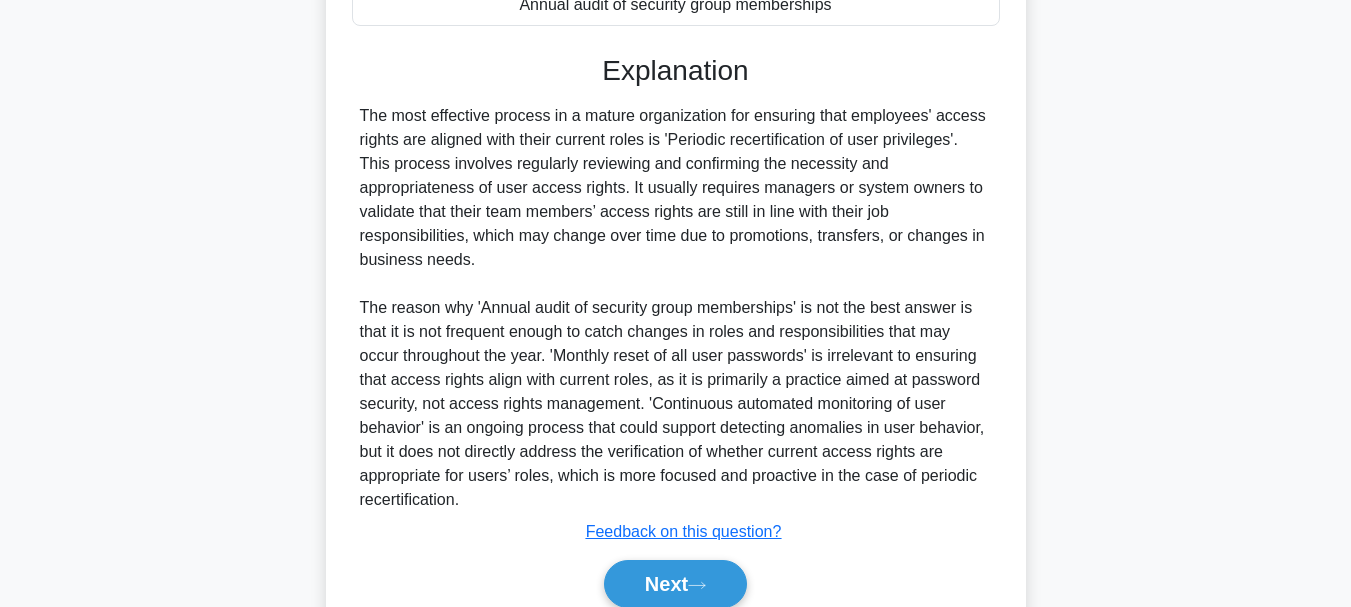 scroll, scrollTop: 555, scrollLeft: 0, axis: vertical 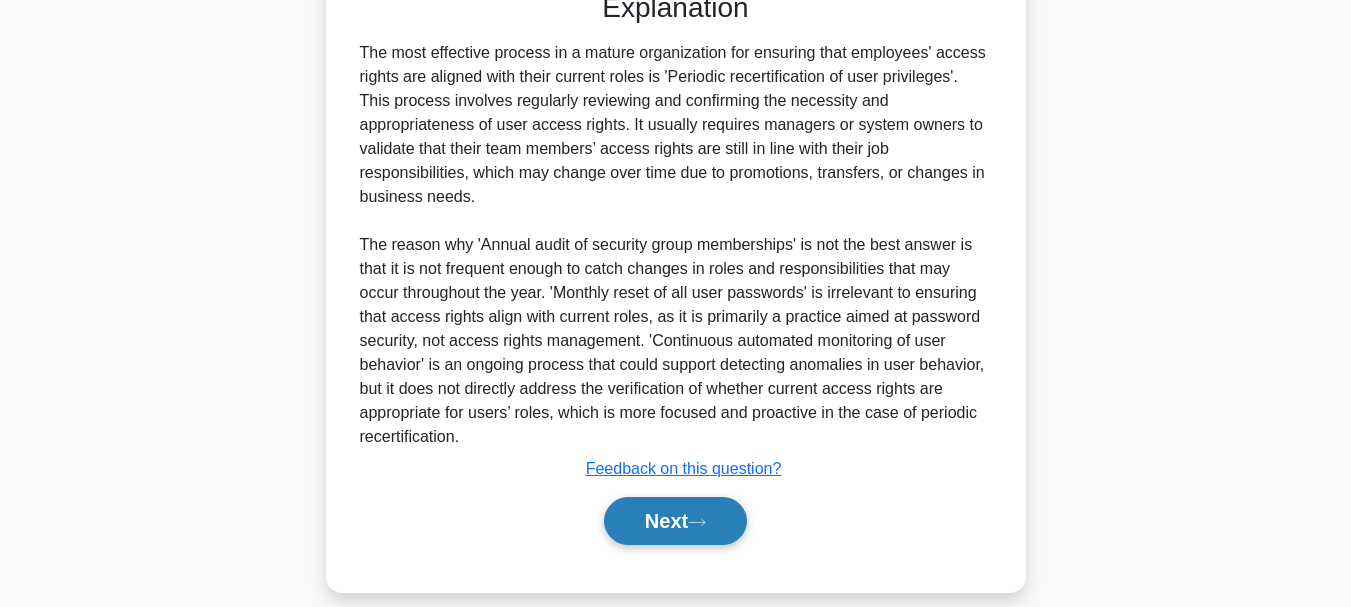 click on "[NEXT]" at bounding box center [675, 521] 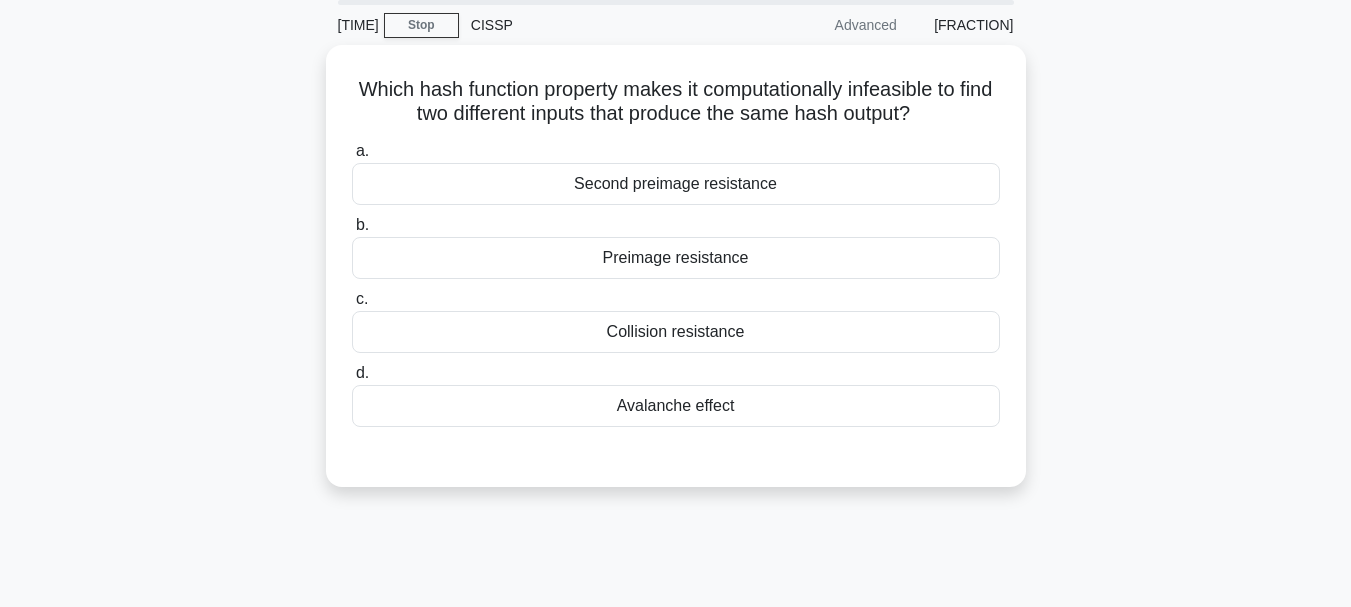 scroll, scrollTop: 0, scrollLeft: 0, axis: both 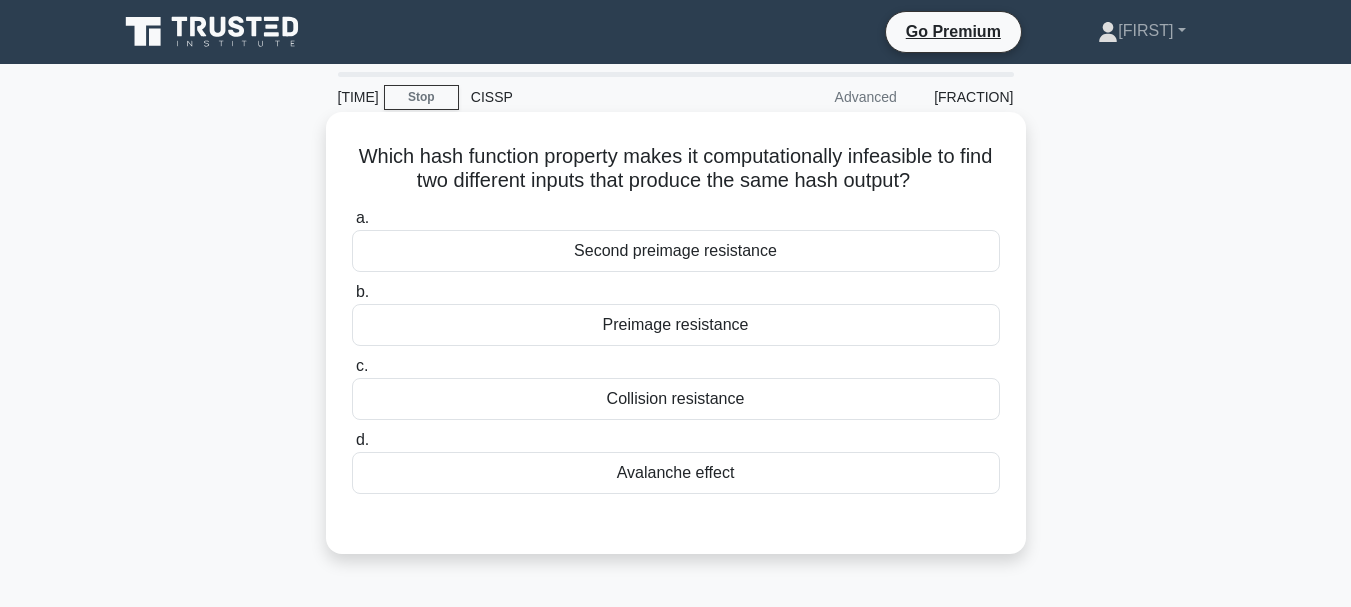 click on "Avalanche effect" at bounding box center (676, 473) 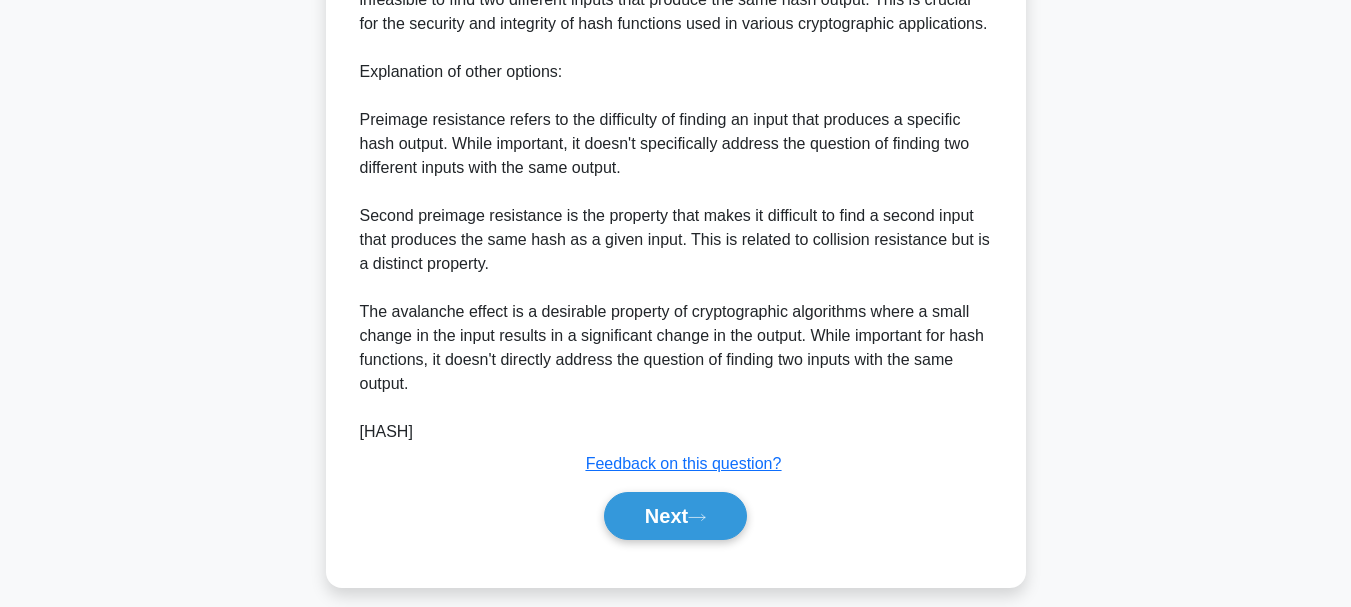 scroll, scrollTop: 725, scrollLeft: 0, axis: vertical 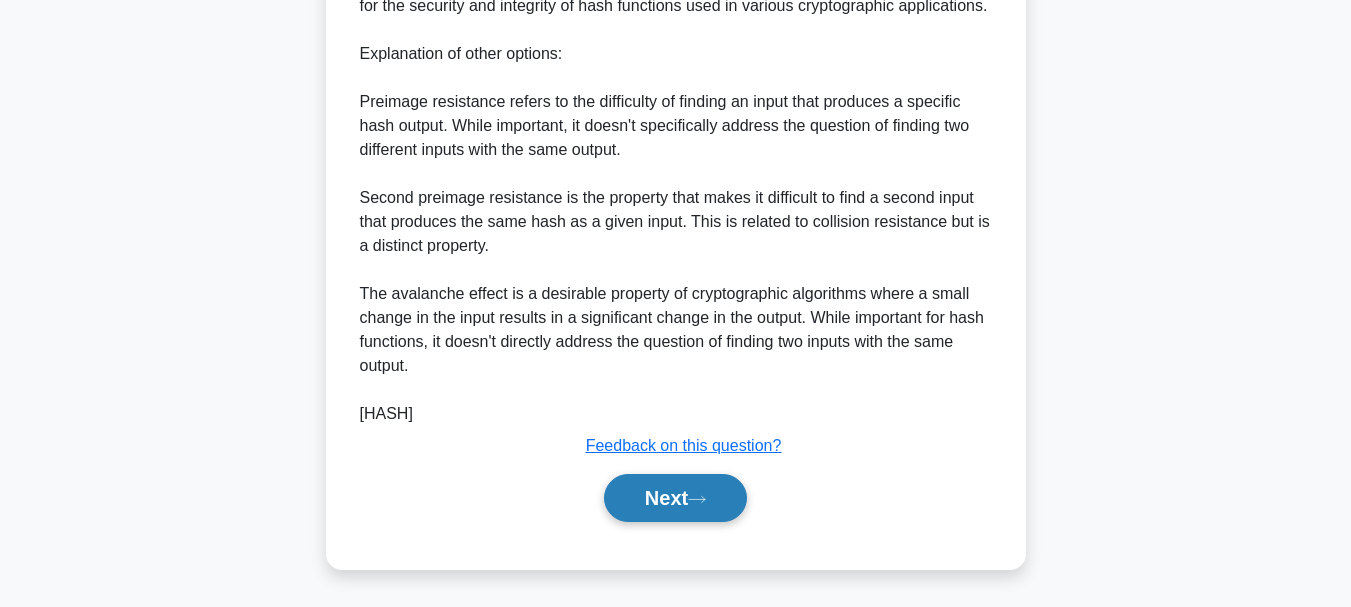 click on "[NEXT]" at bounding box center [675, 498] 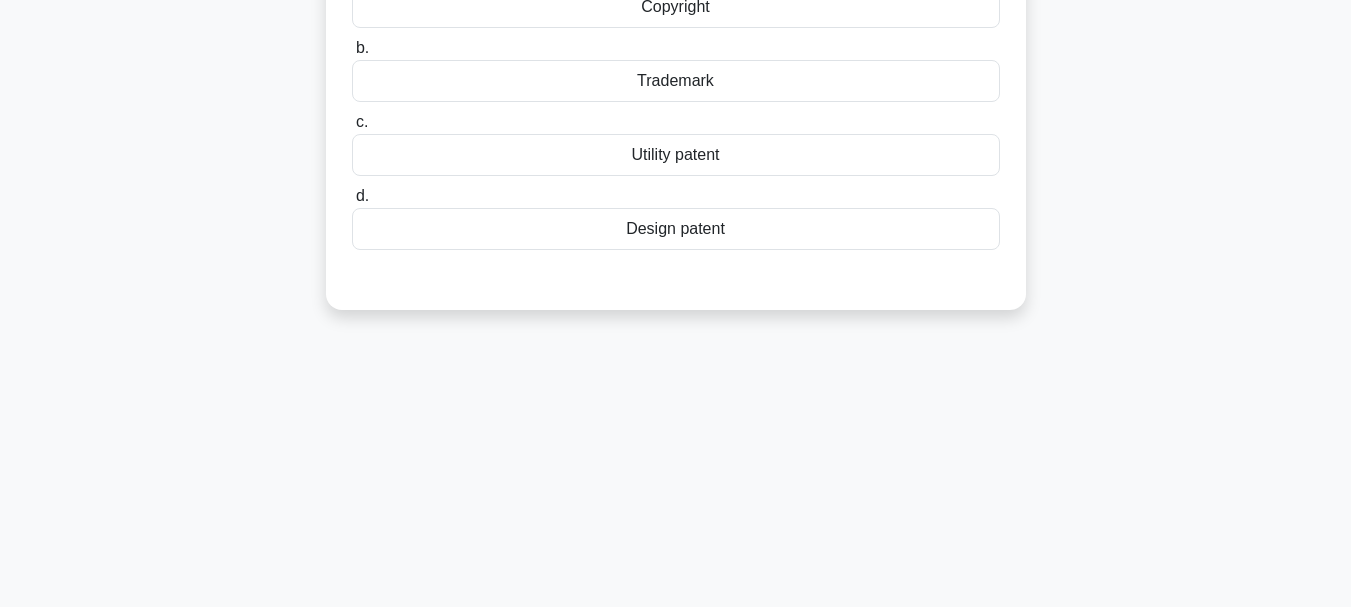 scroll, scrollTop: 73, scrollLeft: 0, axis: vertical 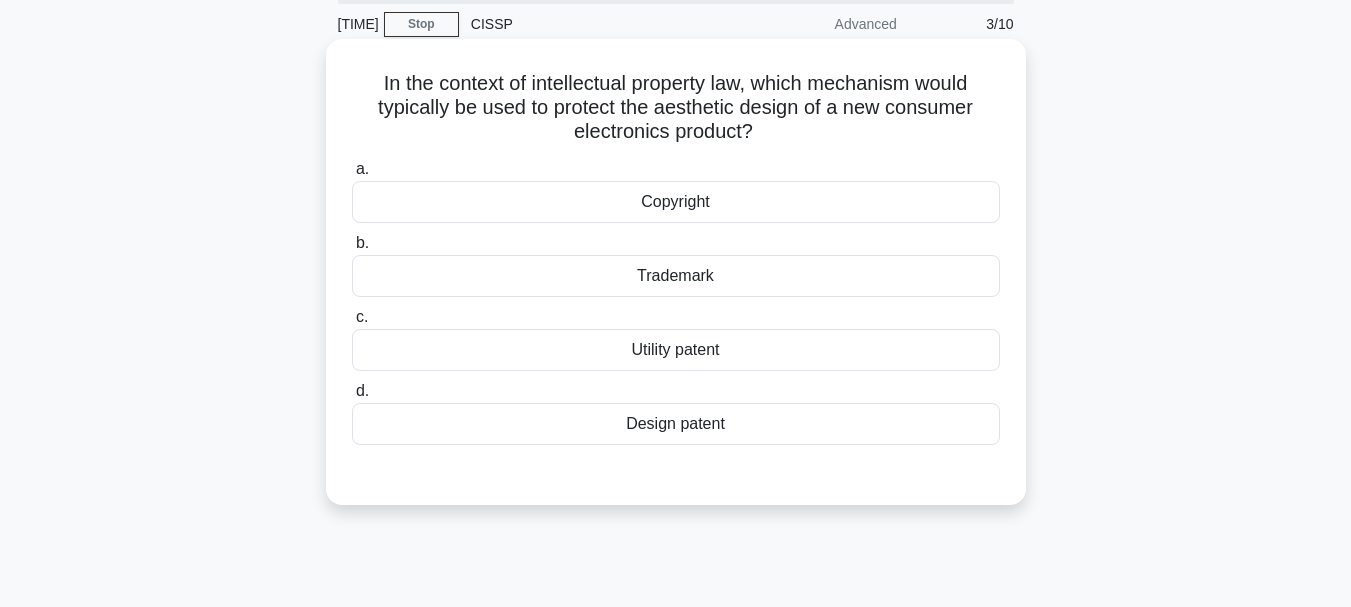 click on "Copyright" at bounding box center (676, 202) 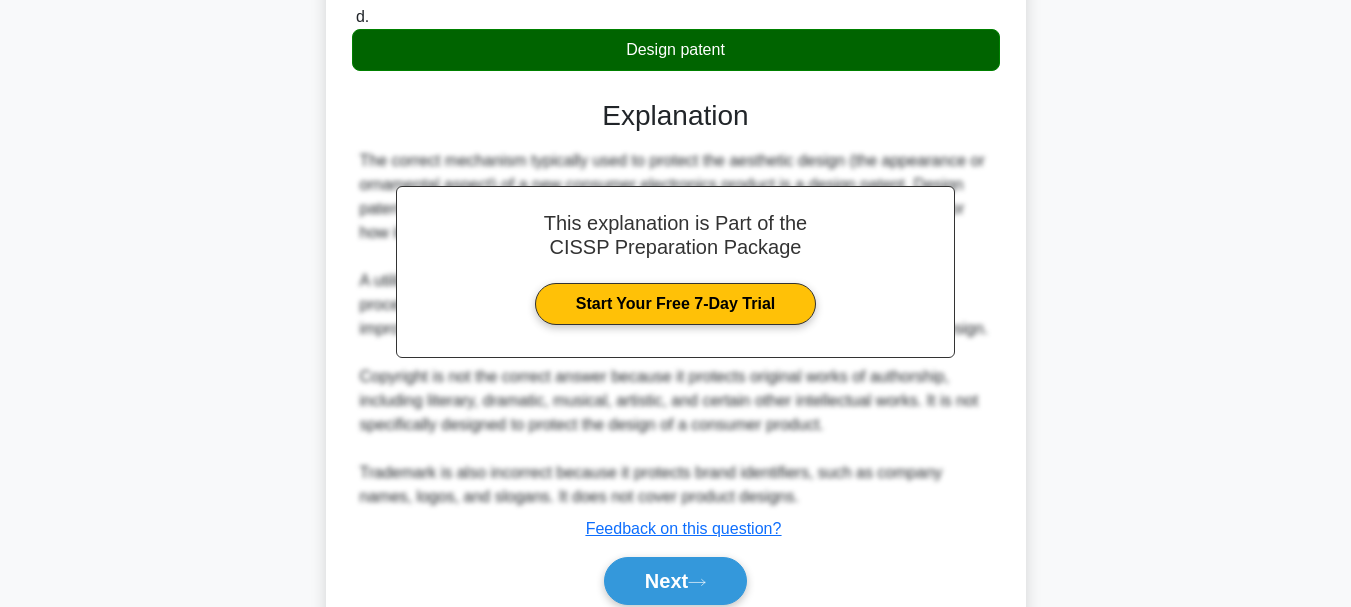 scroll, scrollTop: 533, scrollLeft: 0, axis: vertical 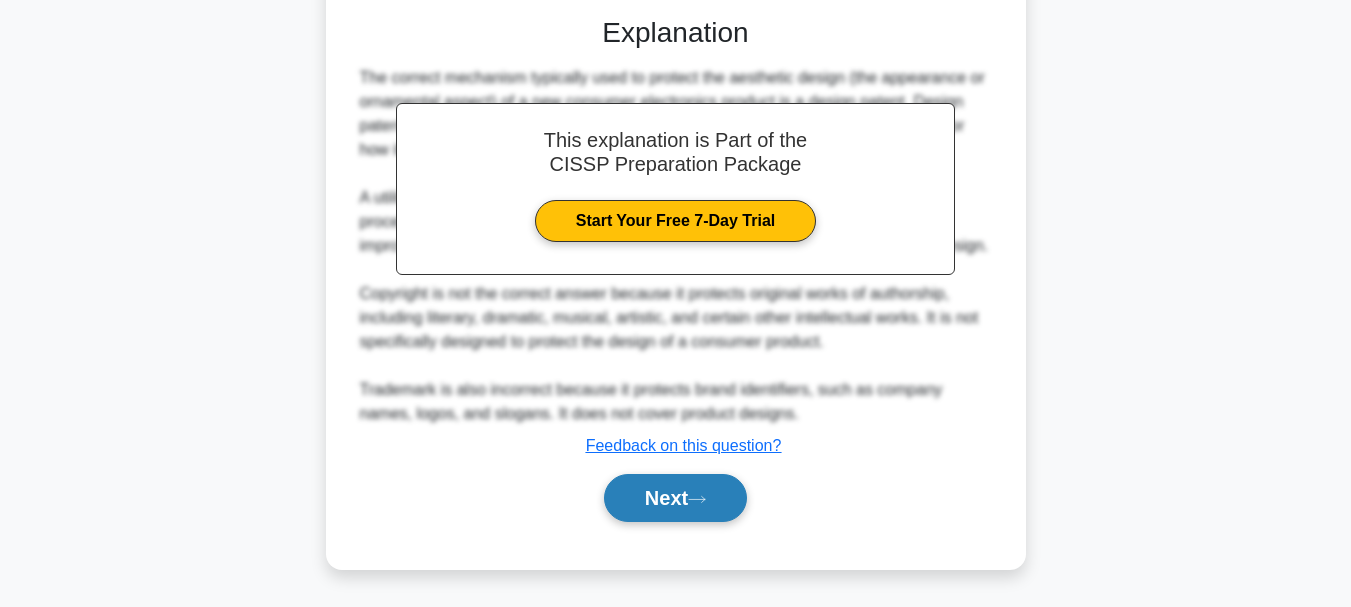 click on "[NEXT]" at bounding box center (675, 498) 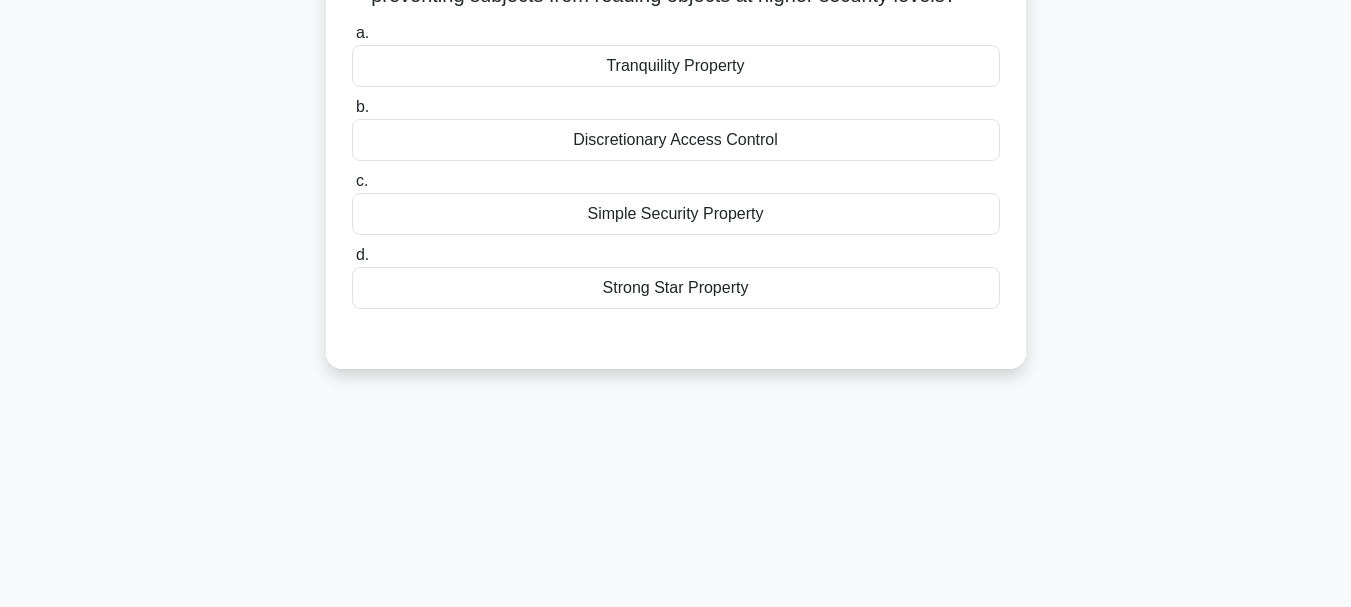 scroll, scrollTop: 73, scrollLeft: 0, axis: vertical 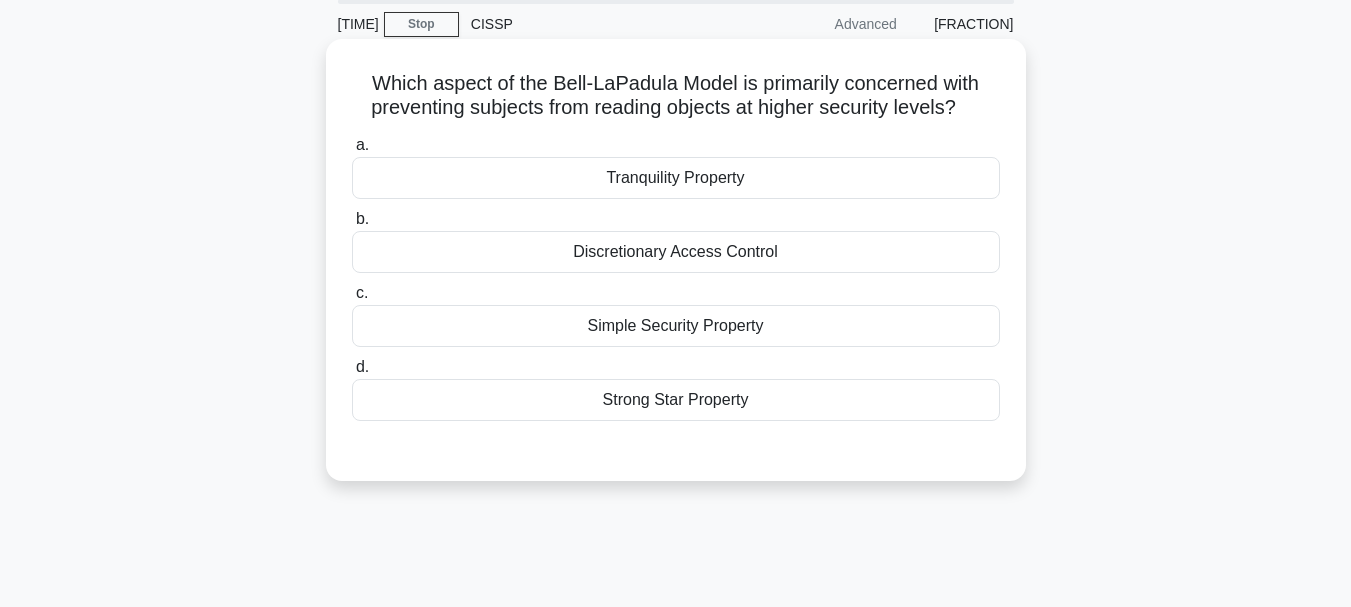 click on "Strong Star Property" at bounding box center [676, 400] 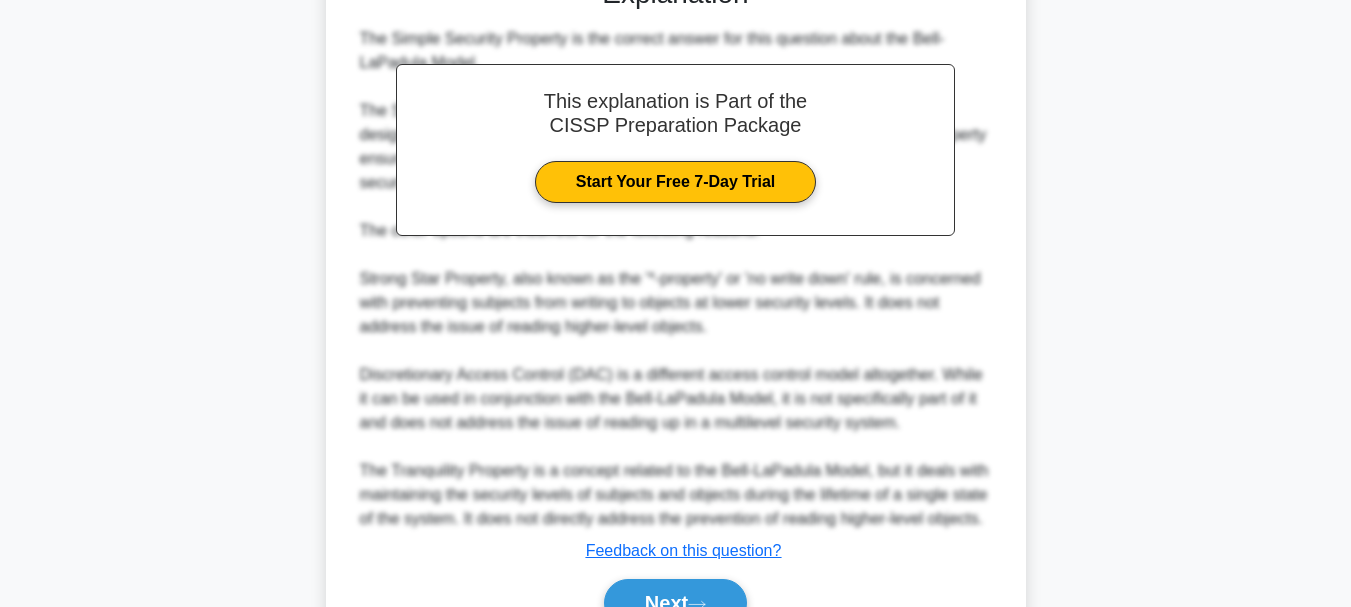 scroll, scrollTop: 653, scrollLeft: 0, axis: vertical 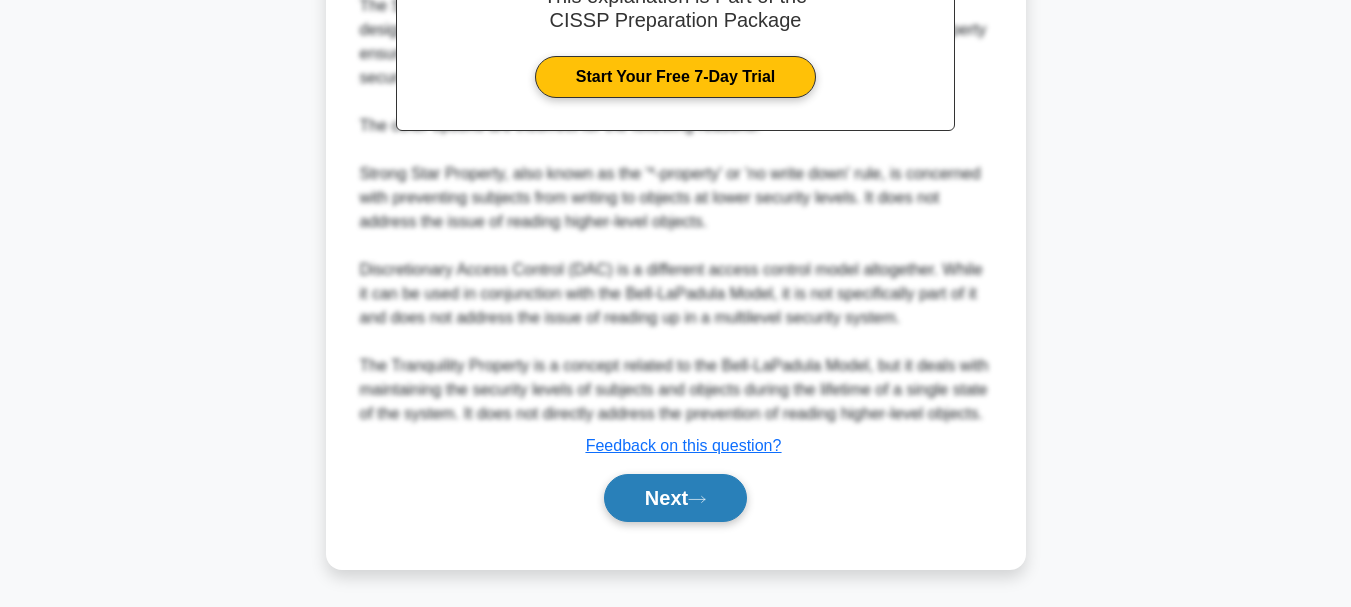 click on "[NEXT]" at bounding box center (675, 498) 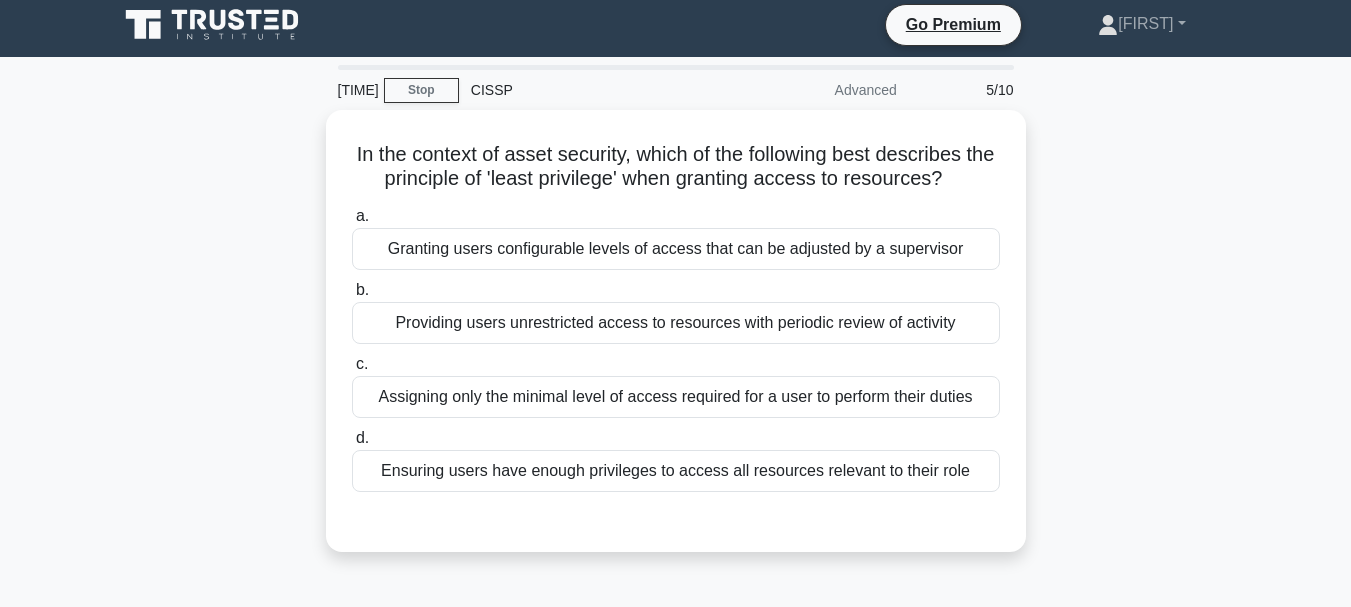 scroll, scrollTop: 0, scrollLeft: 0, axis: both 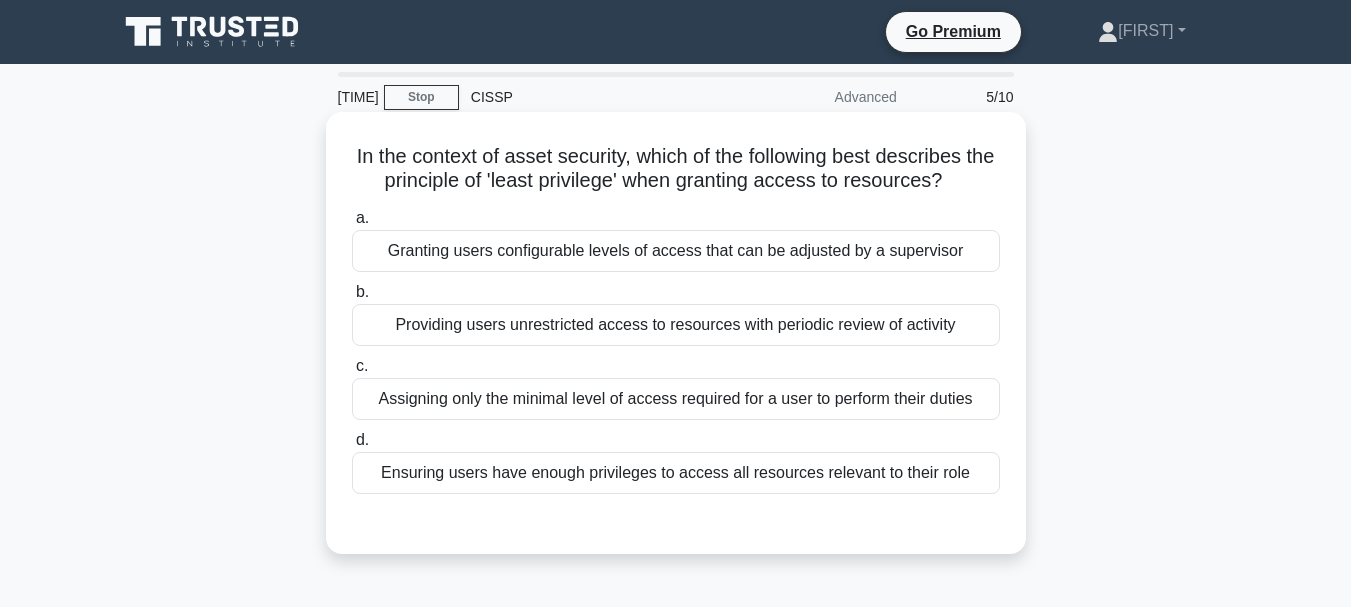 click on "Assigning only the minimal level of access required for a user to perform their duties" at bounding box center [676, 399] 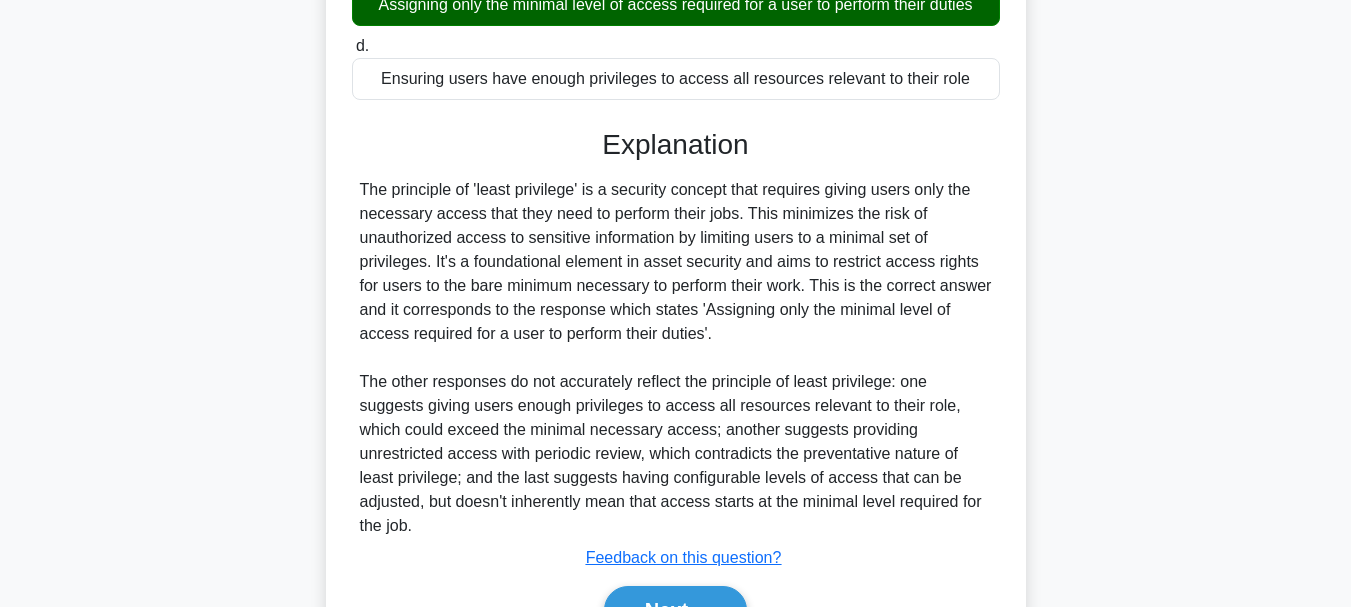 scroll, scrollTop: 400, scrollLeft: 0, axis: vertical 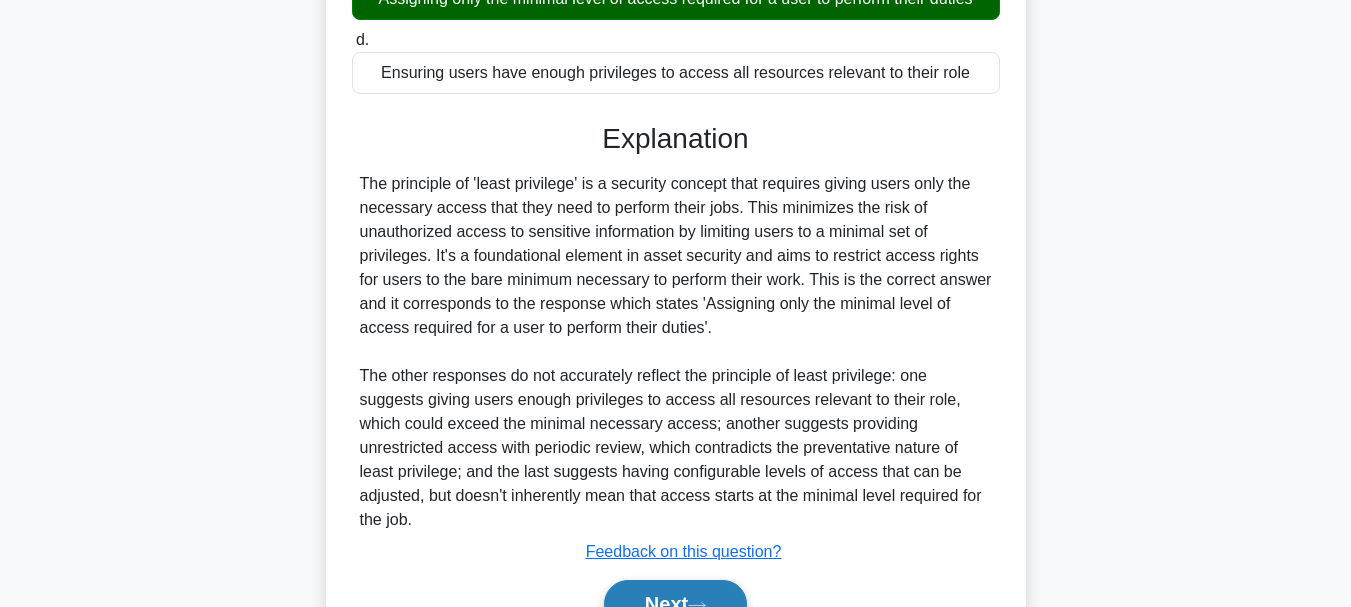 click on "[NEXT]" at bounding box center [675, 604] 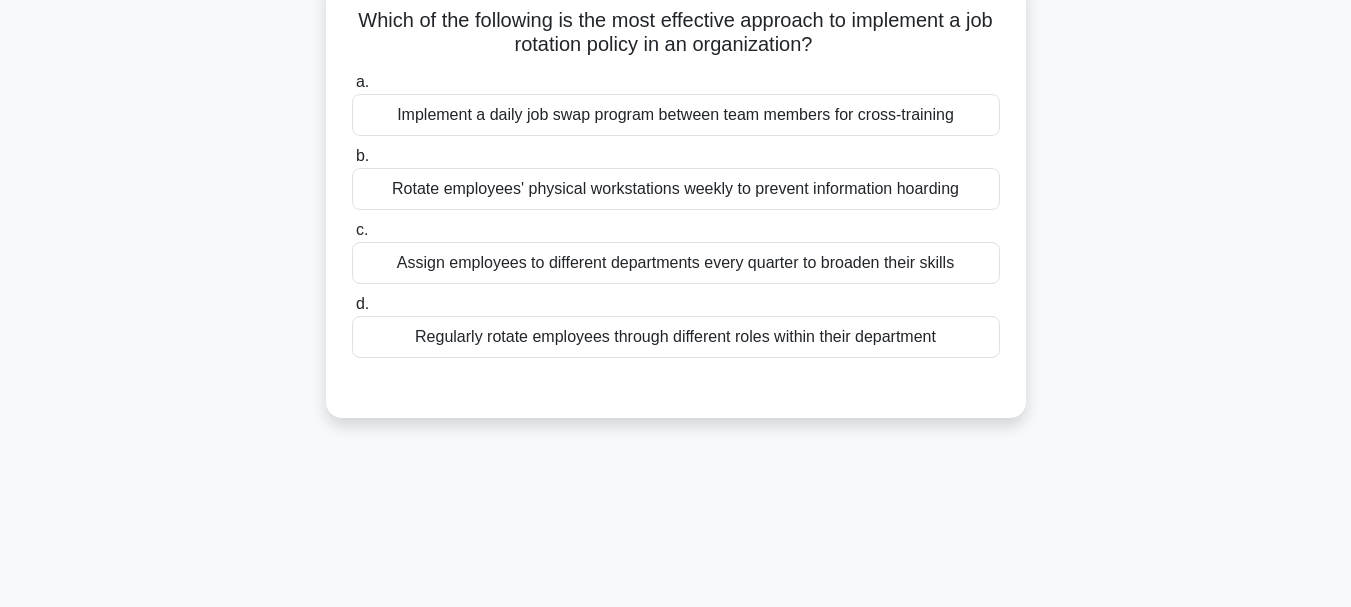 scroll, scrollTop: 0, scrollLeft: 0, axis: both 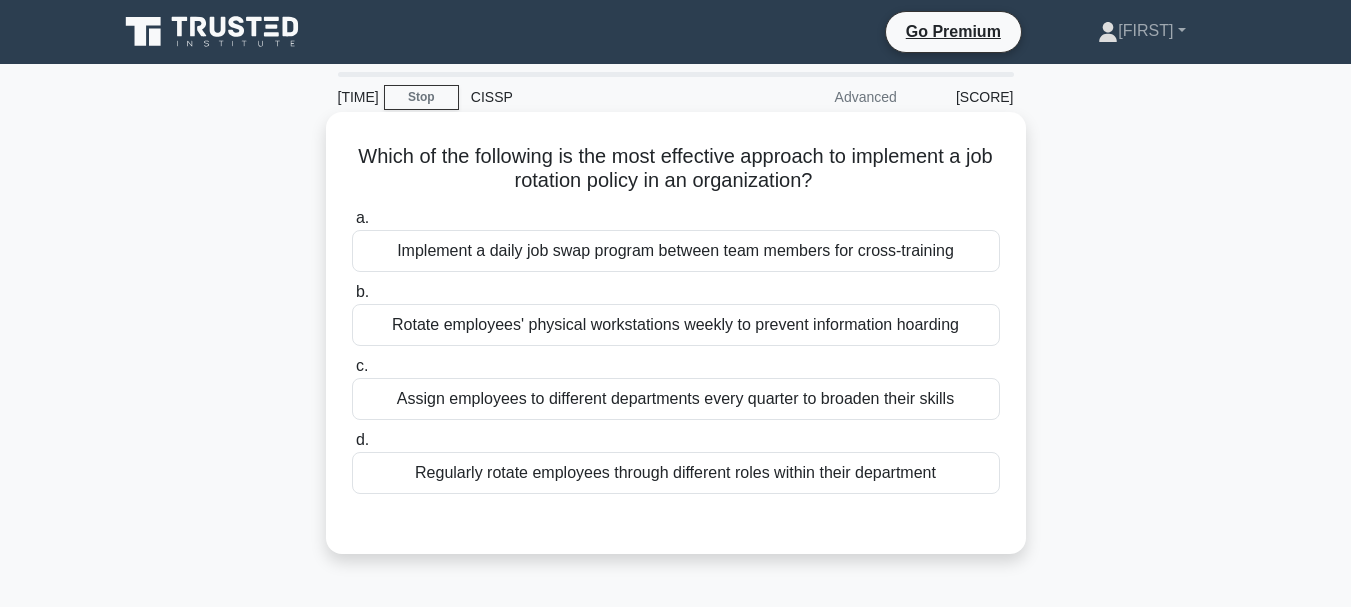 click on "Regularly rotate employees through different roles within their department" at bounding box center [676, 473] 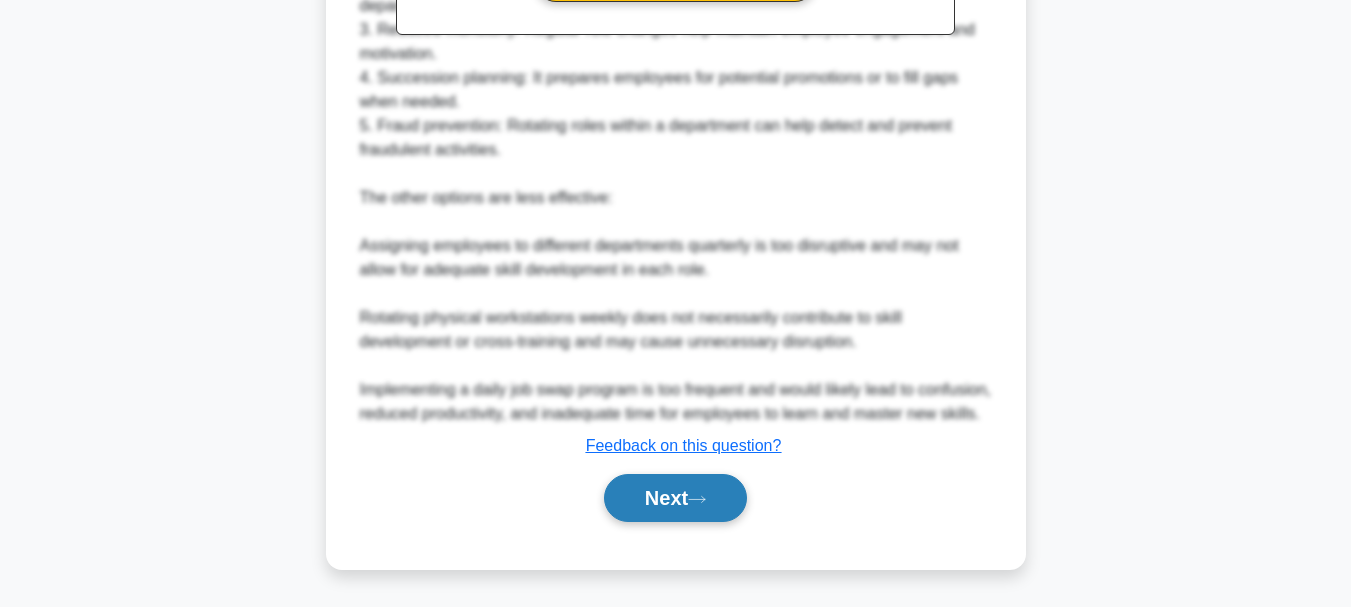click on "[NEXT]" at bounding box center (675, 498) 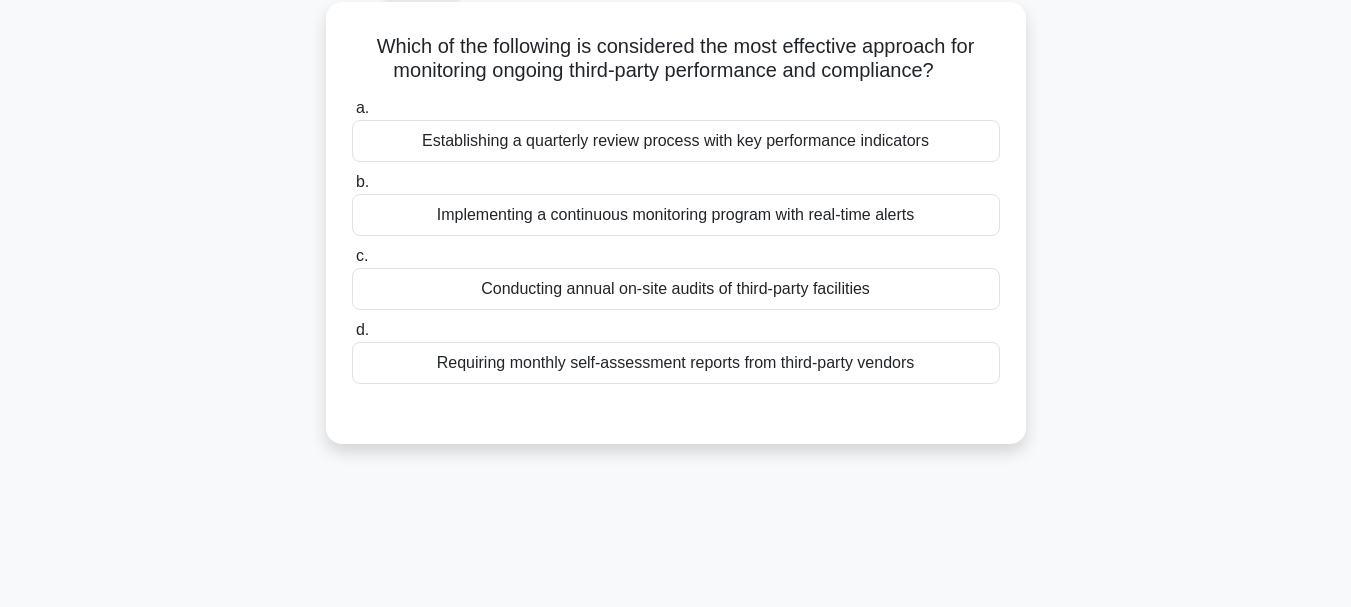 scroll, scrollTop: 73, scrollLeft: 0, axis: vertical 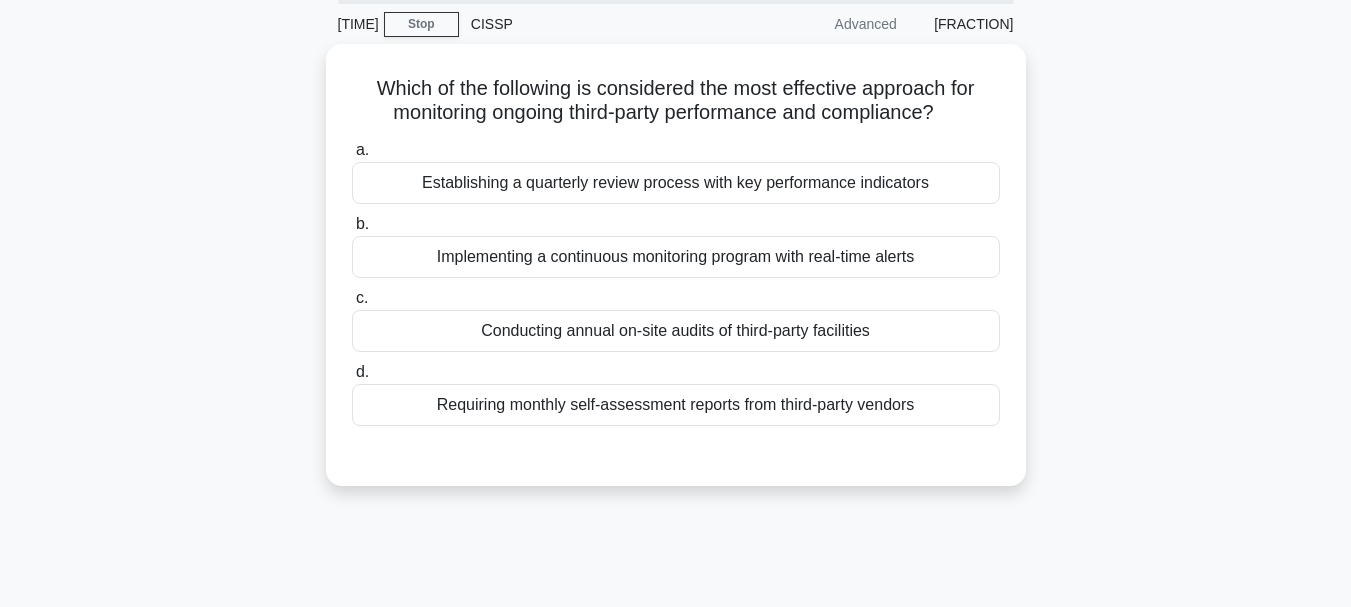 click on "6:45
Stop
CISSP
Advanced
7/10
Which of the following is considered the most effective approach for monitoring ongoing third-party performance and compliance?
.spinner_0XTQ{transform-origin:center;animation:spinner_y6GP .75s linear infinite}@keyframes spinner_y6GP{100%{transform:rotate(360deg)}}
a.
b. c. d." at bounding box center (676, 499) 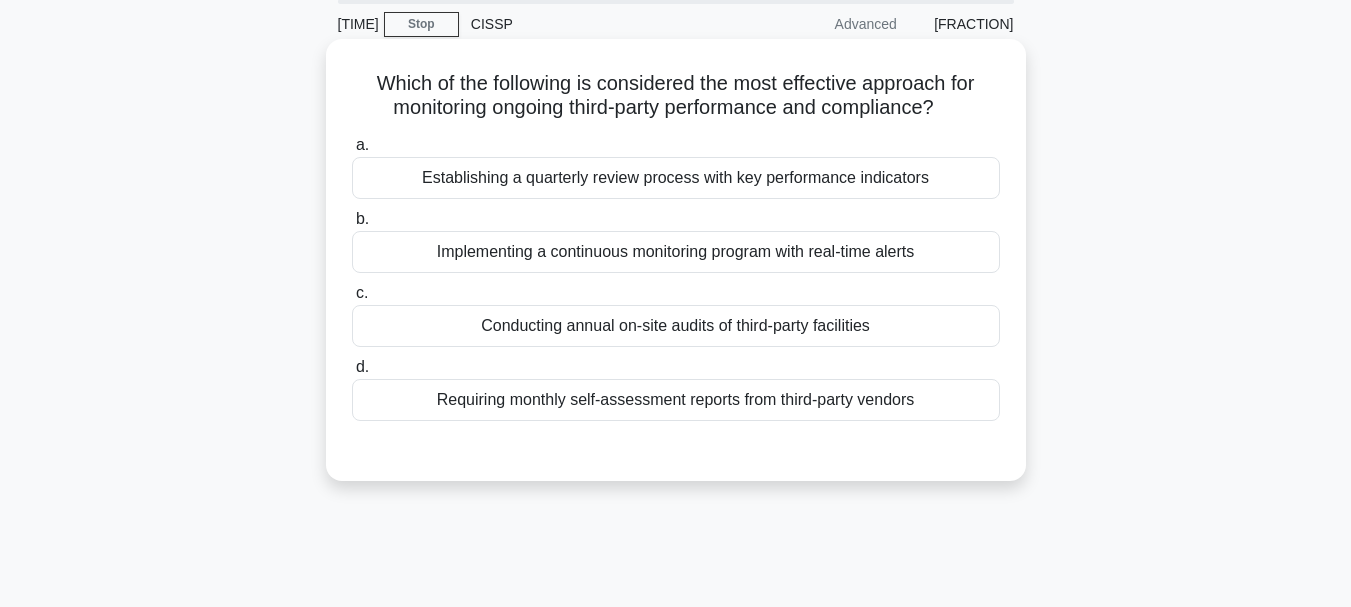 click on "Implementing a continuous monitoring program with real-time alerts" at bounding box center (676, 252) 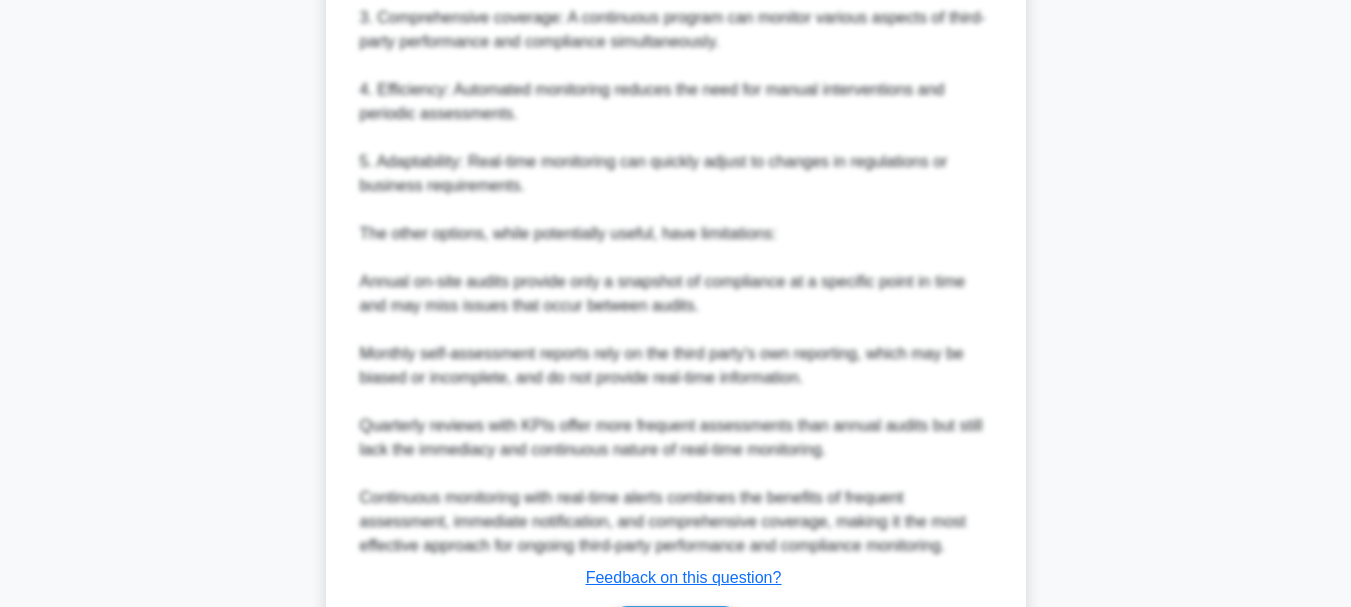 scroll, scrollTop: 873, scrollLeft: 0, axis: vertical 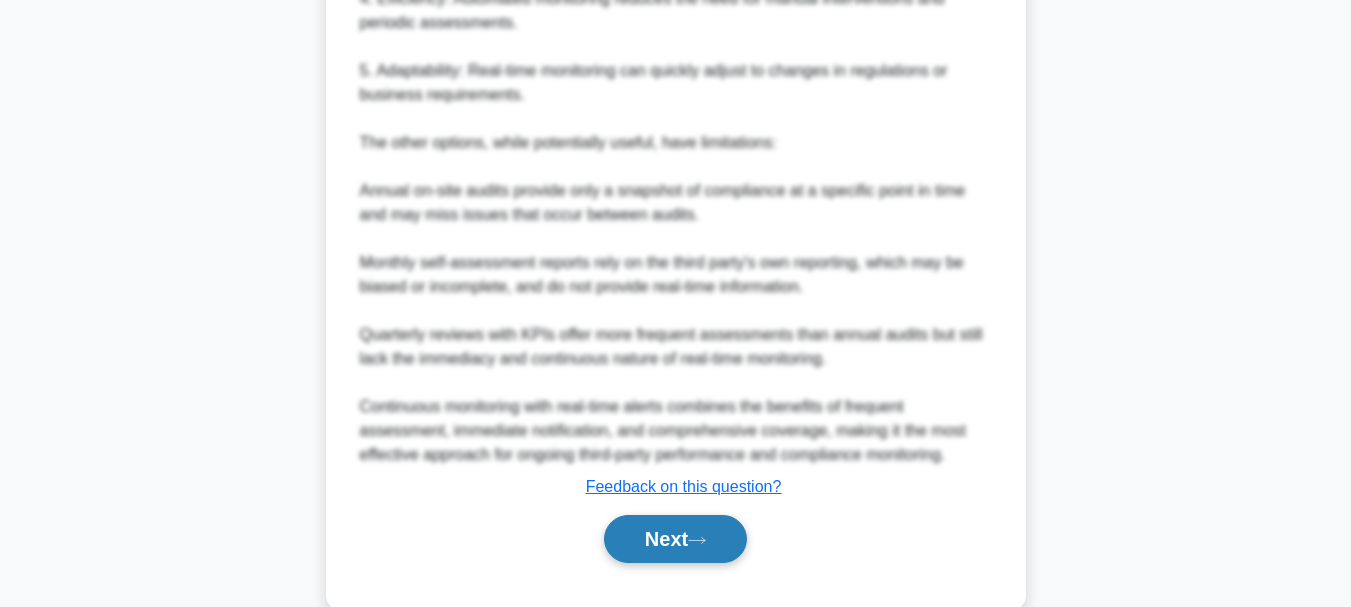 click on "[NEXT]" at bounding box center (675, 539) 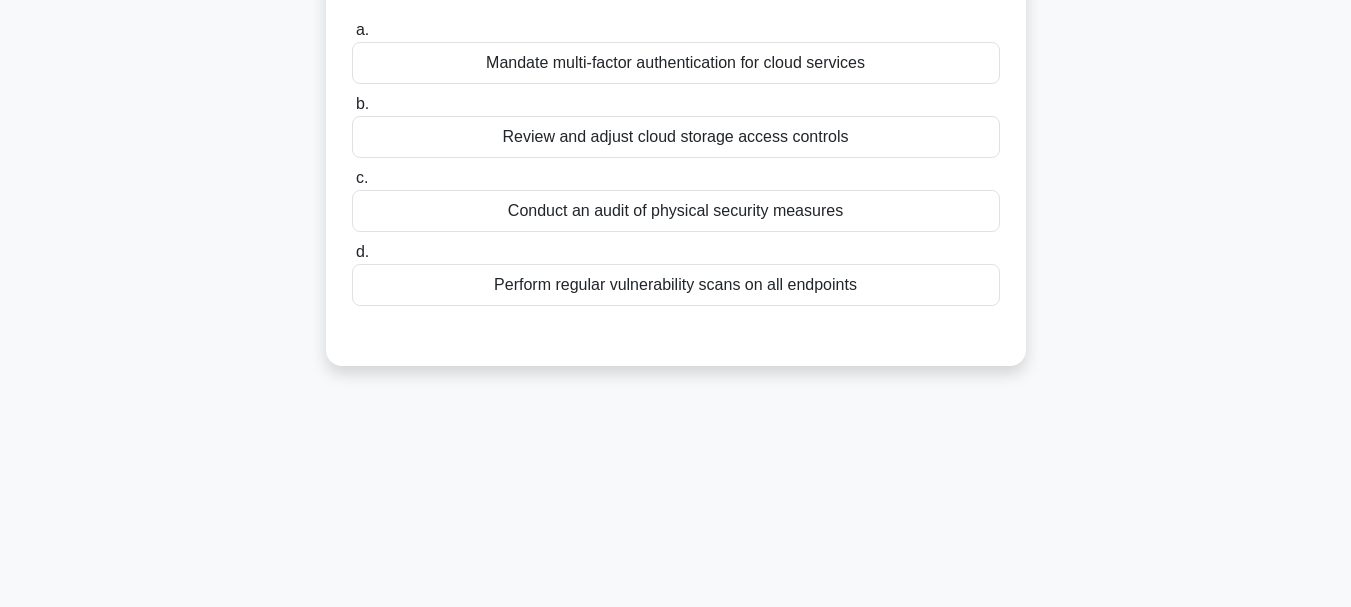 scroll, scrollTop: 73, scrollLeft: 0, axis: vertical 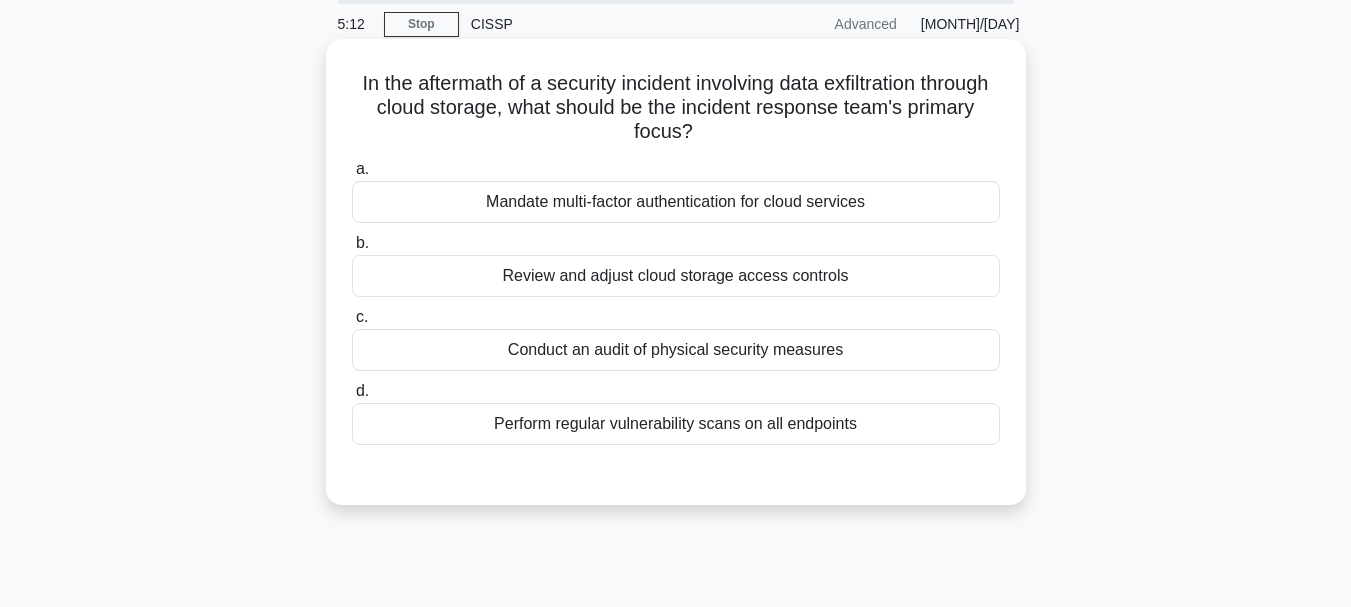 click on "Mandate multi-factor authentication for cloud services" at bounding box center [676, 202] 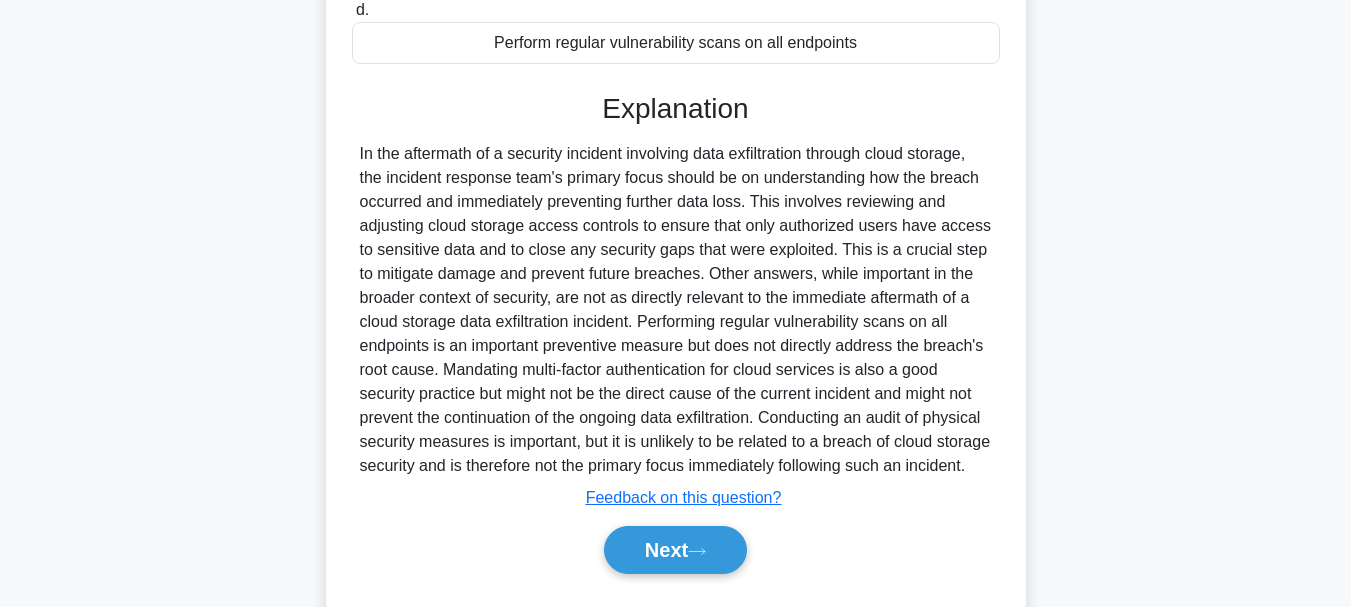 scroll, scrollTop: 533, scrollLeft: 0, axis: vertical 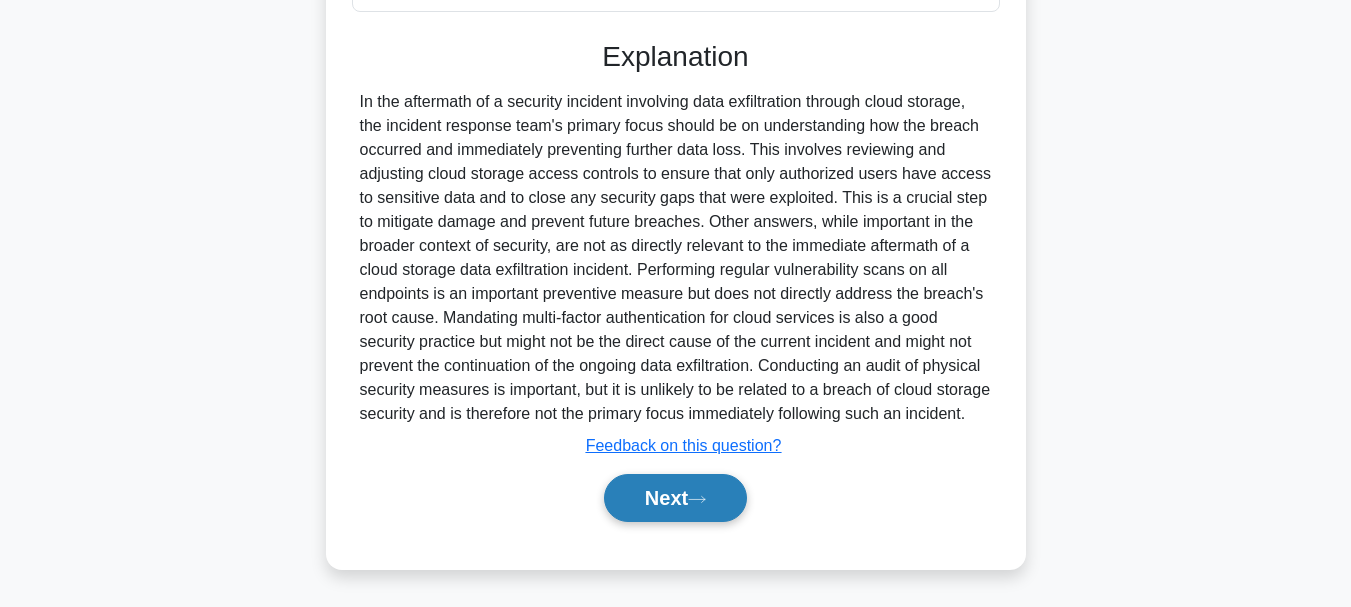 click on "[NEXT]" at bounding box center [675, 498] 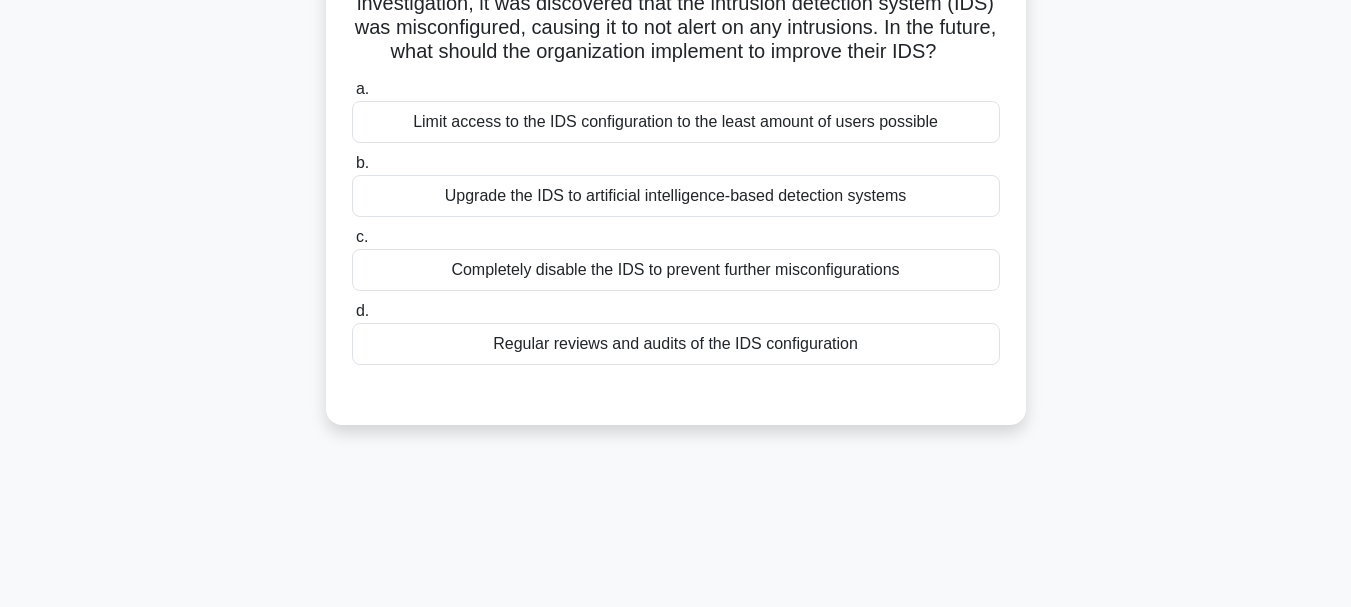 scroll, scrollTop: 73, scrollLeft: 0, axis: vertical 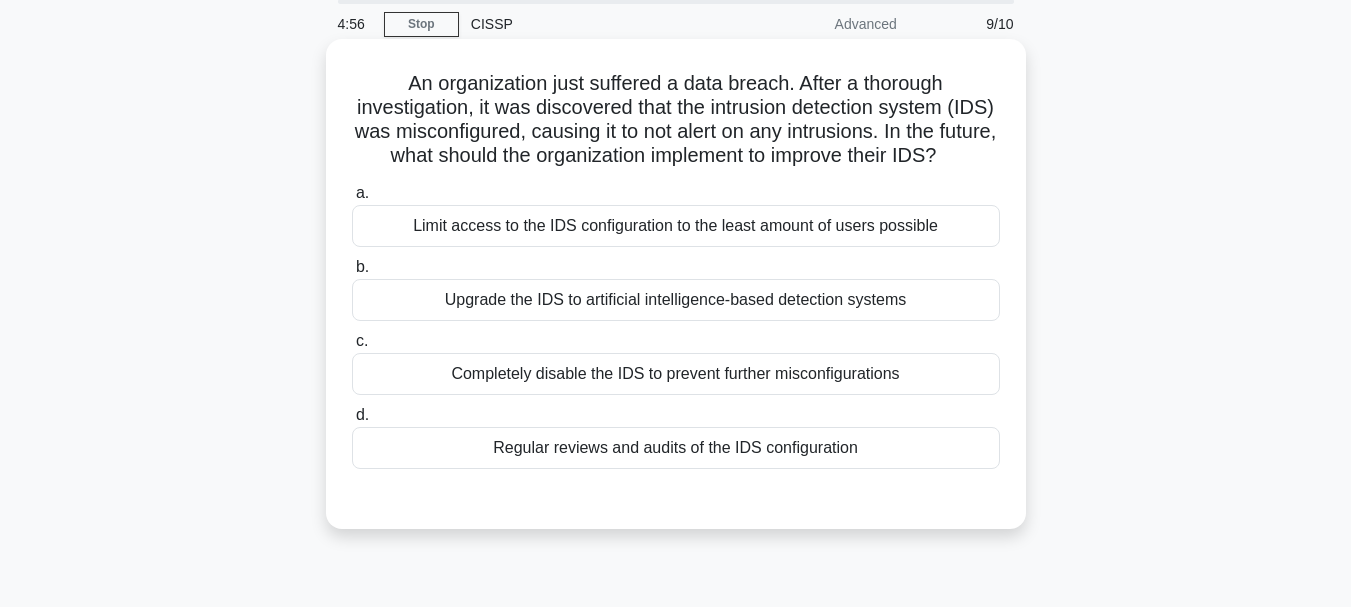 click on "Regular reviews and audits of the IDS configuration" at bounding box center (676, 448) 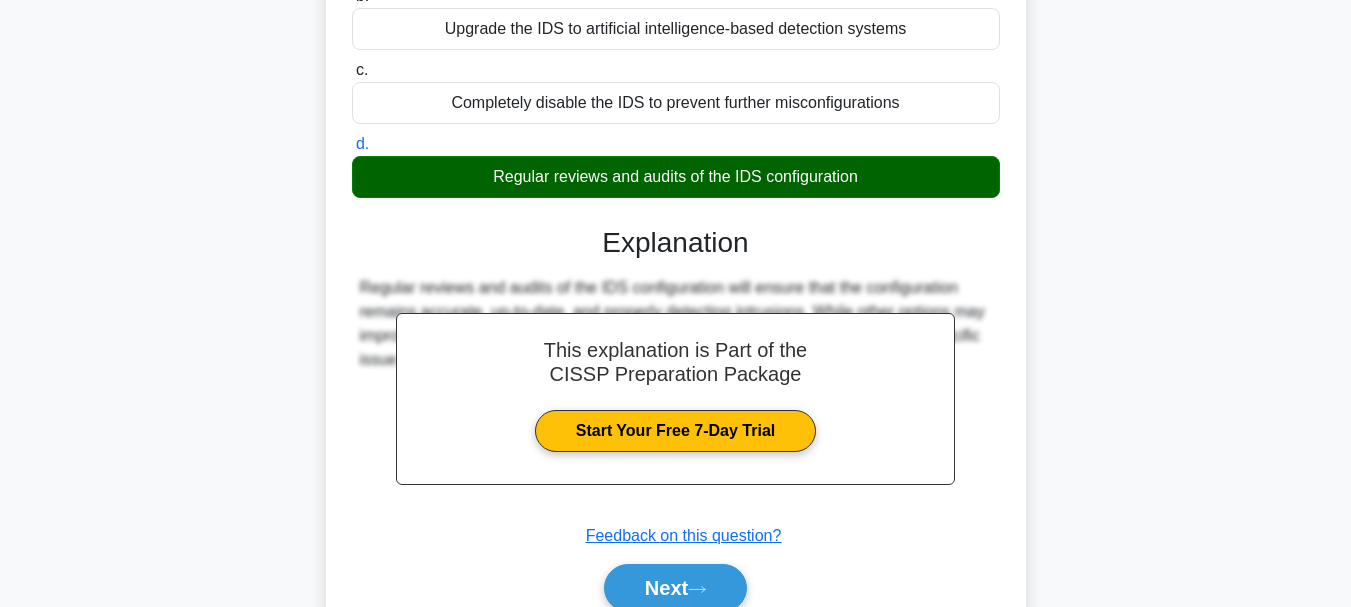 scroll, scrollTop: 473, scrollLeft: 0, axis: vertical 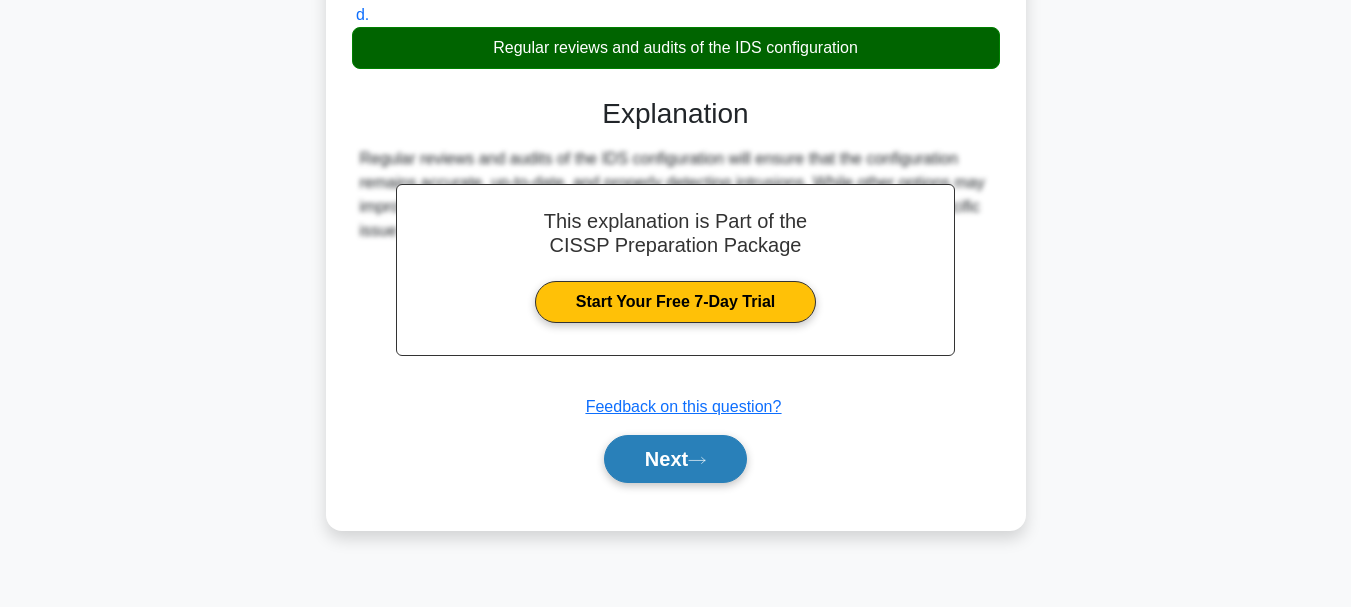 click on "[NEXT]" at bounding box center (675, 459) 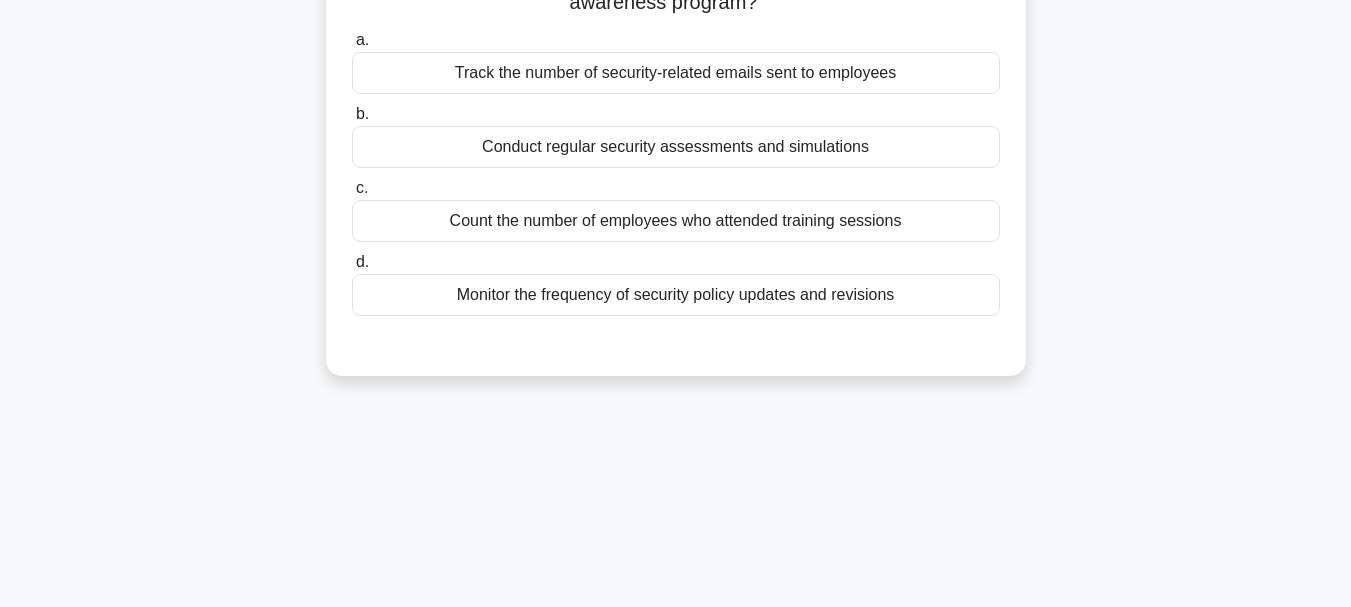 scroll, scrollTop: 73, scrollLeft: 0, axis: vertical 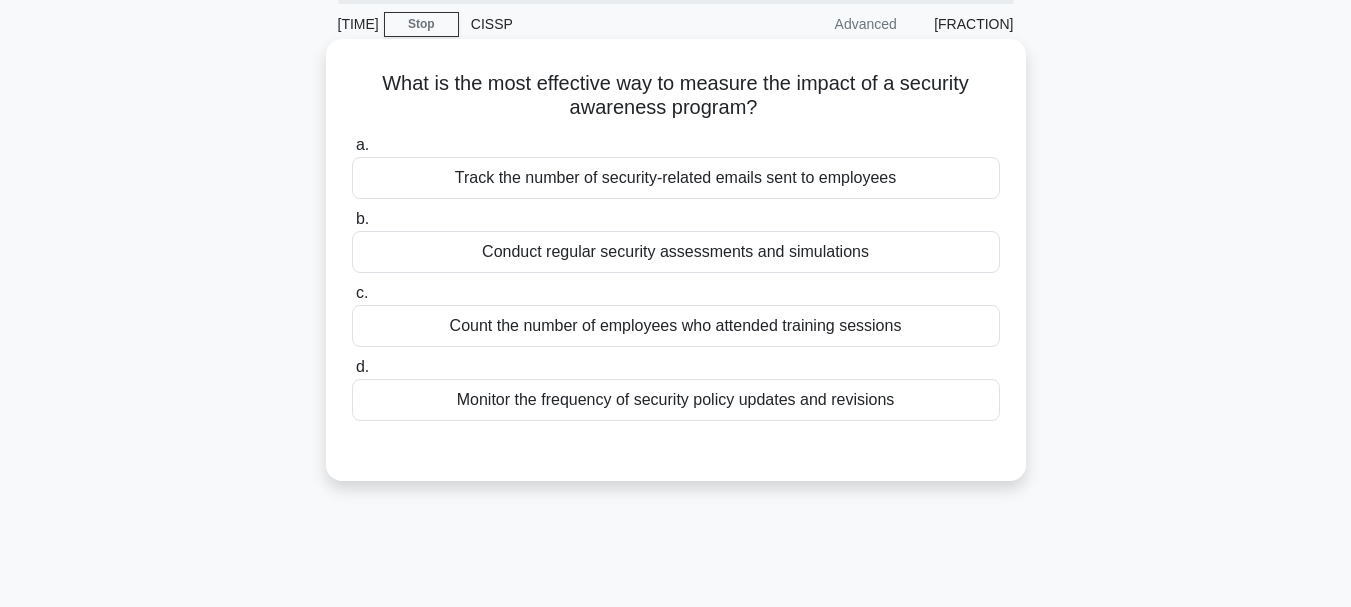 click on "Conduct regular security assessments and simulations" at bounding box center (676, 252) 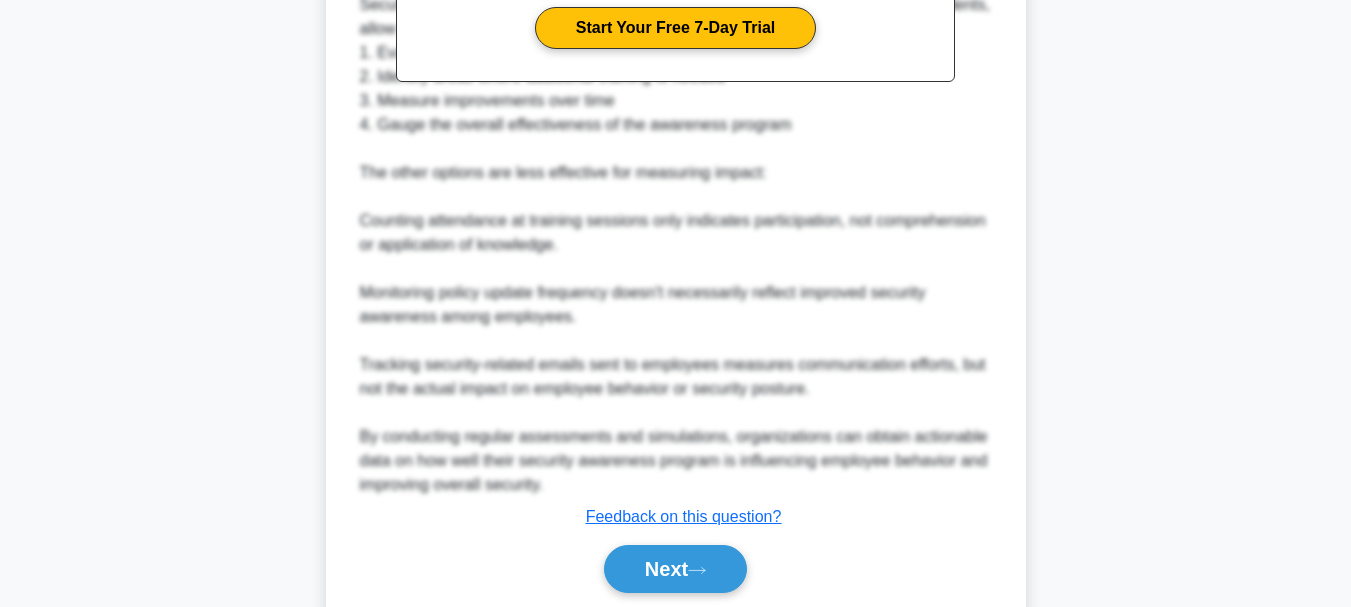 scroll, scrollTop: 771, scrollLeft: 0, axis: vertical 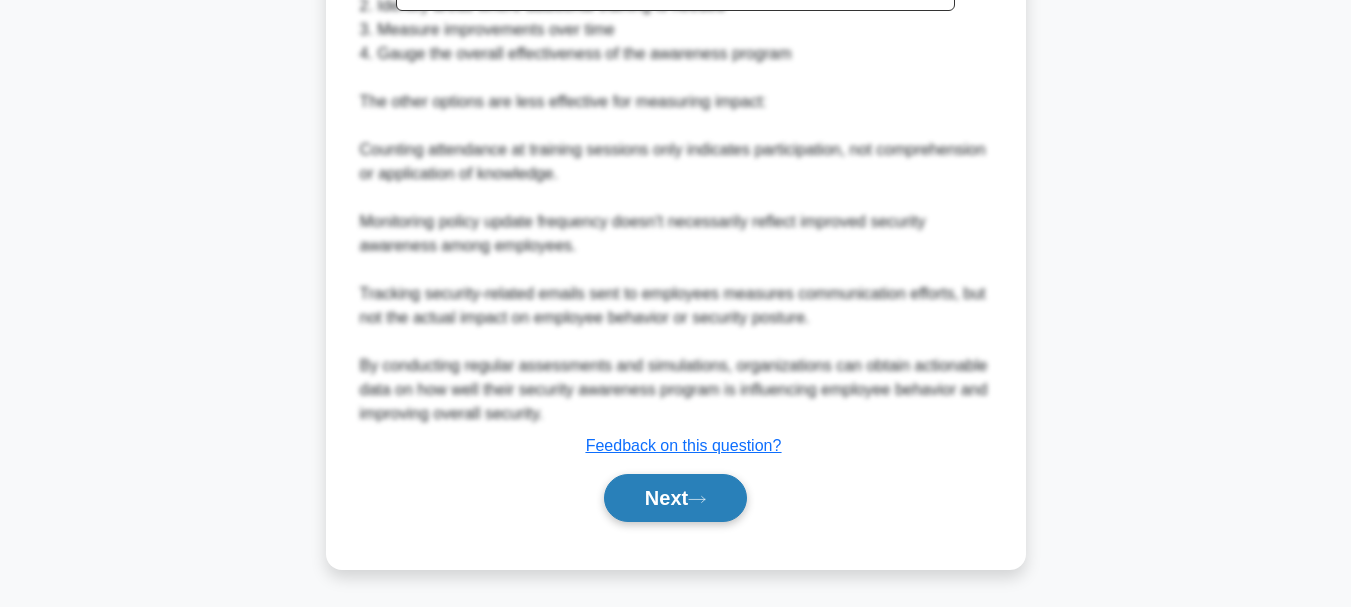 click on "[NEXT]" at bounding box center [675, 498] 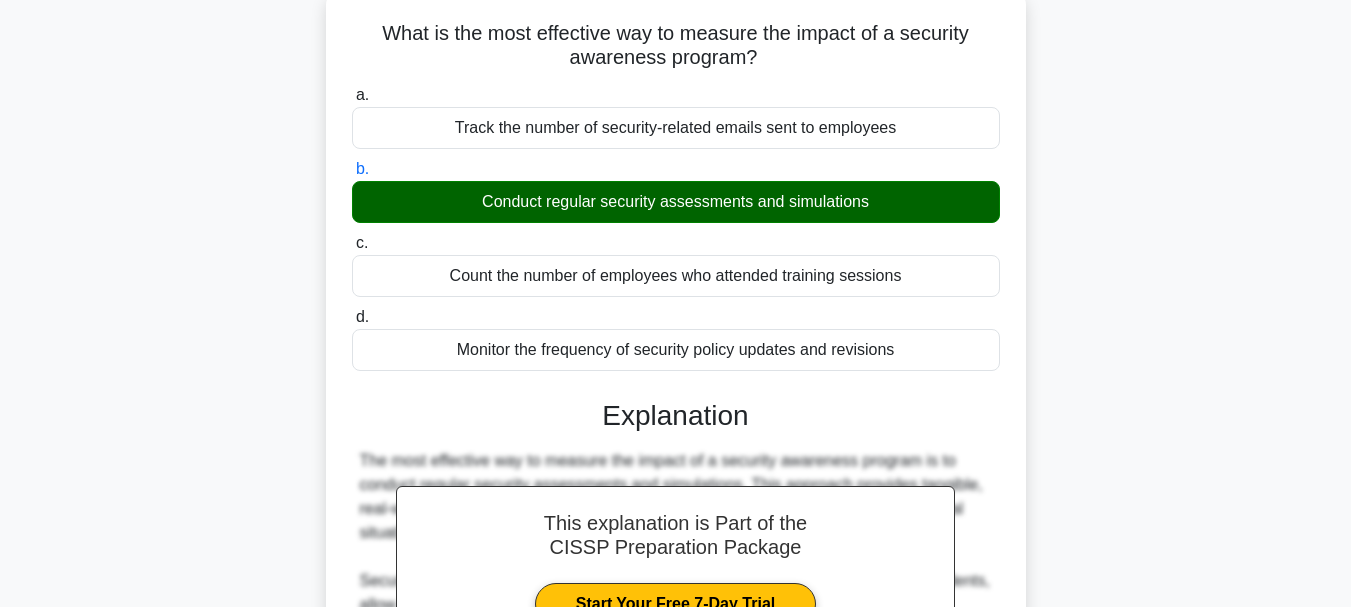 scroll, scrollTop: 0, scrollLeft: 0, axis: both 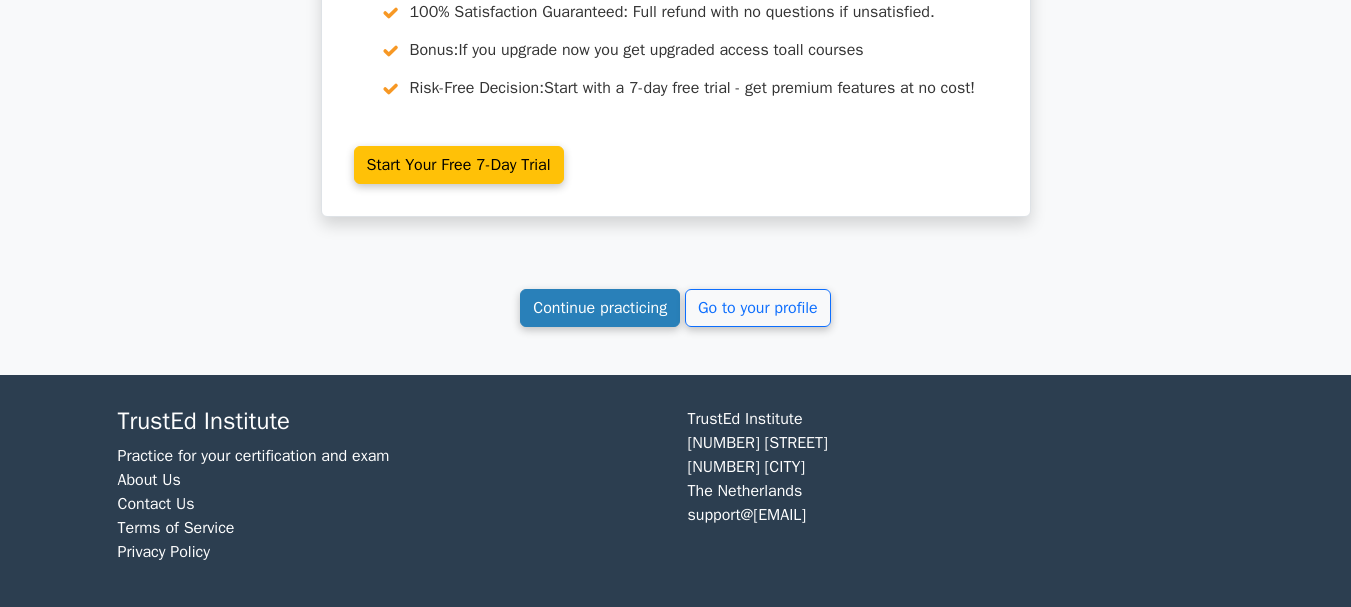 click on "Continue practicing" at bounding box center (600, 308) 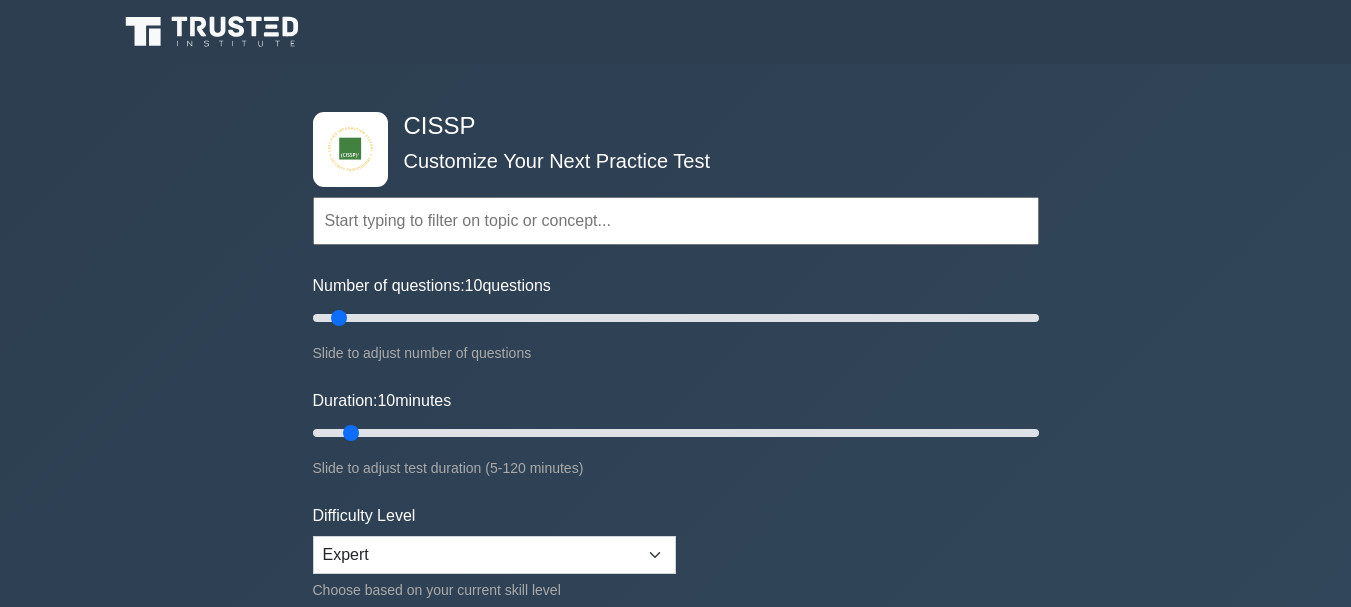 scroll, scrollTop: 0, scrollLeft: 0, axis: both 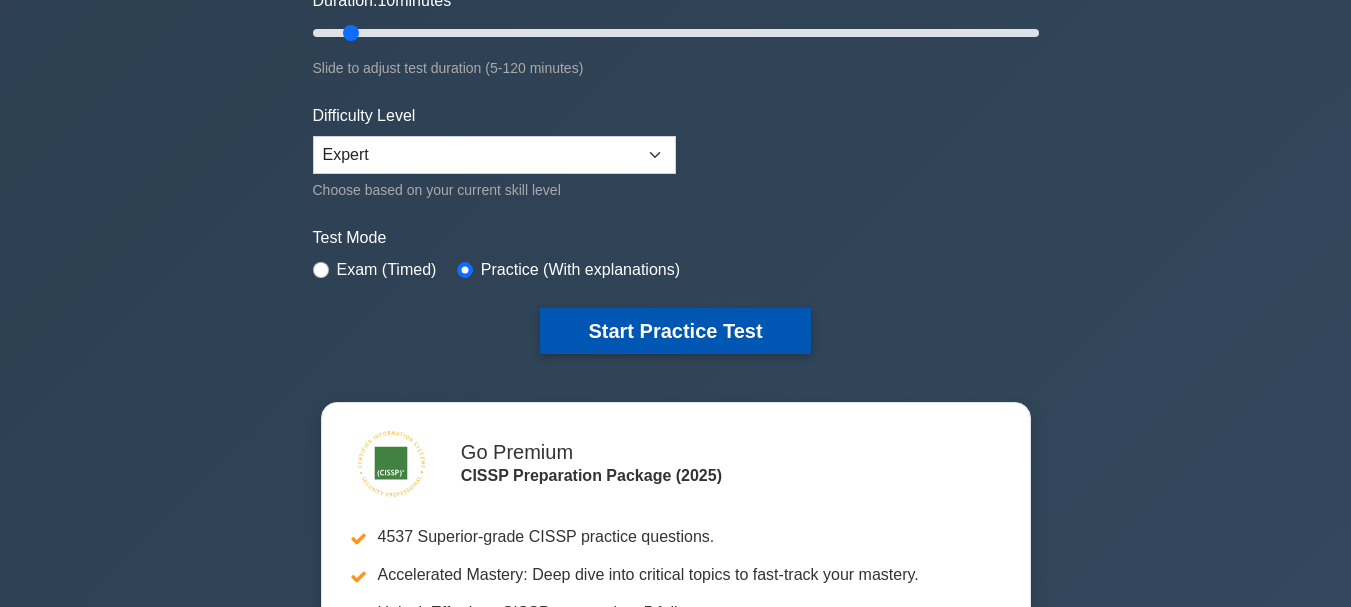 click on "Start Practice Test" at bounding box center (675, 331) 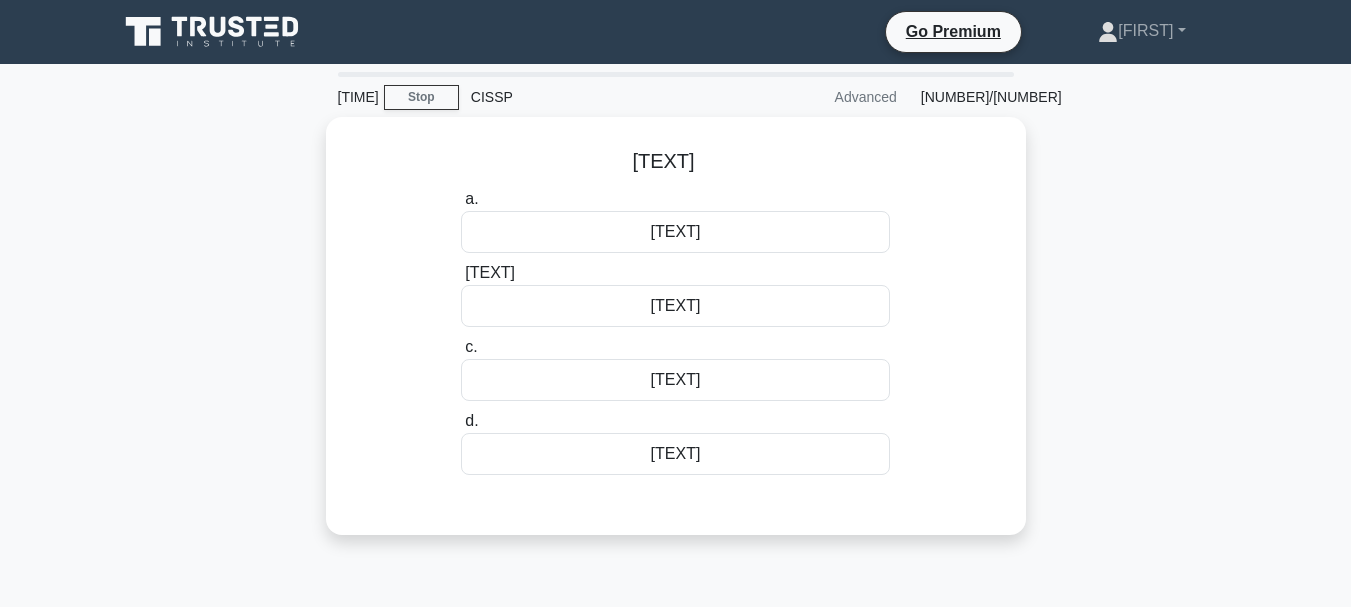 scroll, scrollTop: 0, scrollLeft: 0, axis: both 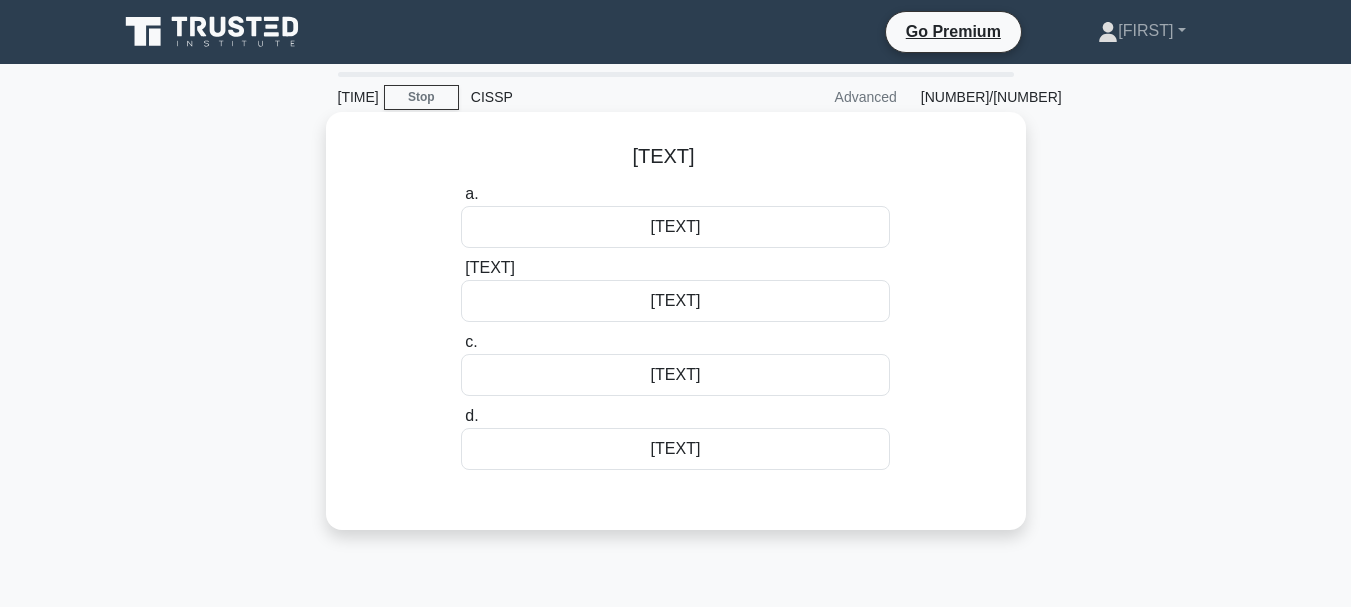 click on "To encrypt the entire message with the private key" at bounding box center [675, 301] 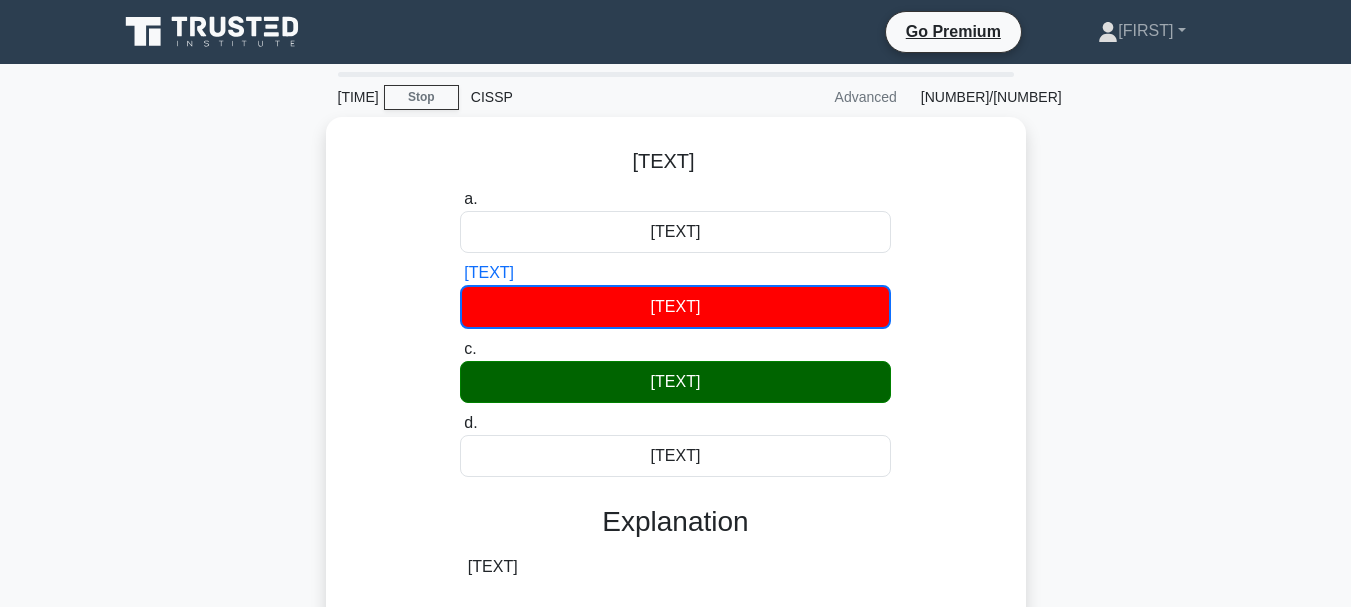 scroll, scrollTop: 629, scrollLeft: 0, axis: vertical 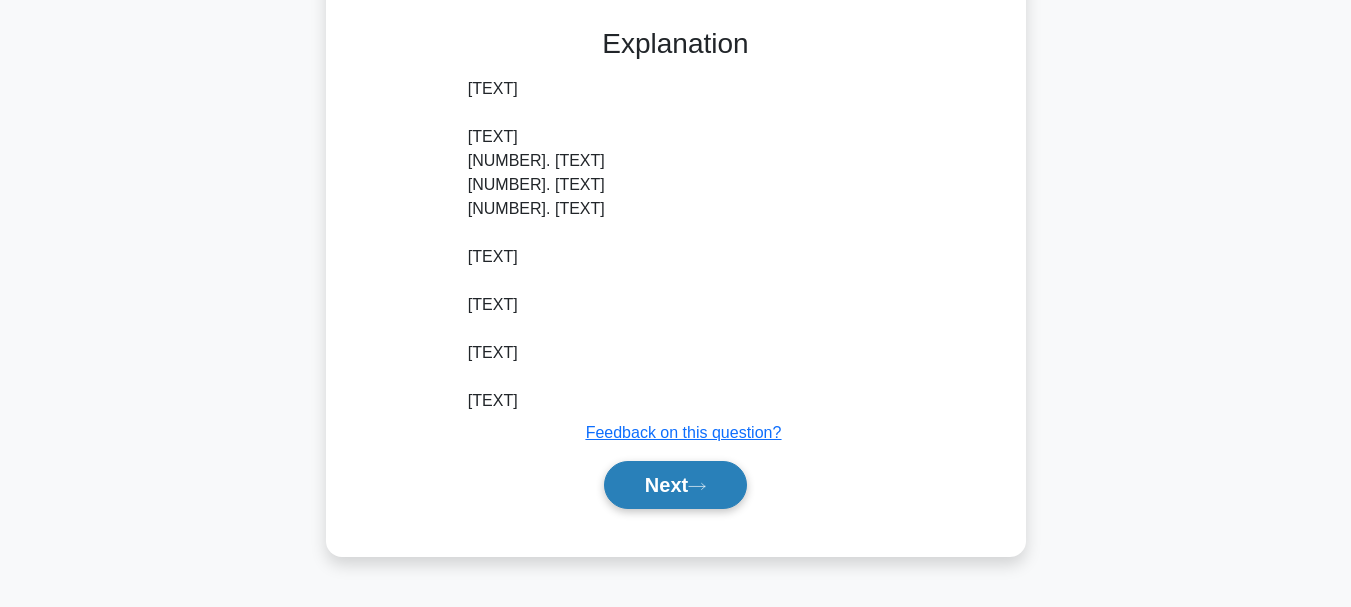 click on "Next" at bounding box center (675, 485) 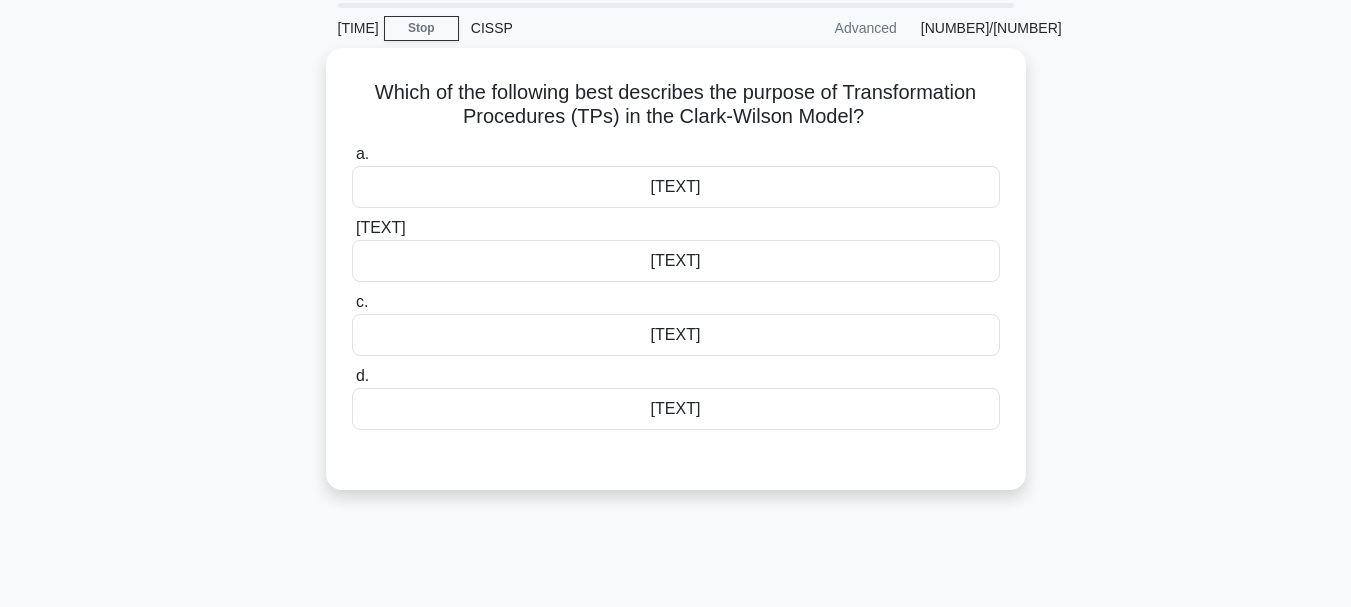 scroll, scrollTop: 0, scrollLeft: 0, axis: both 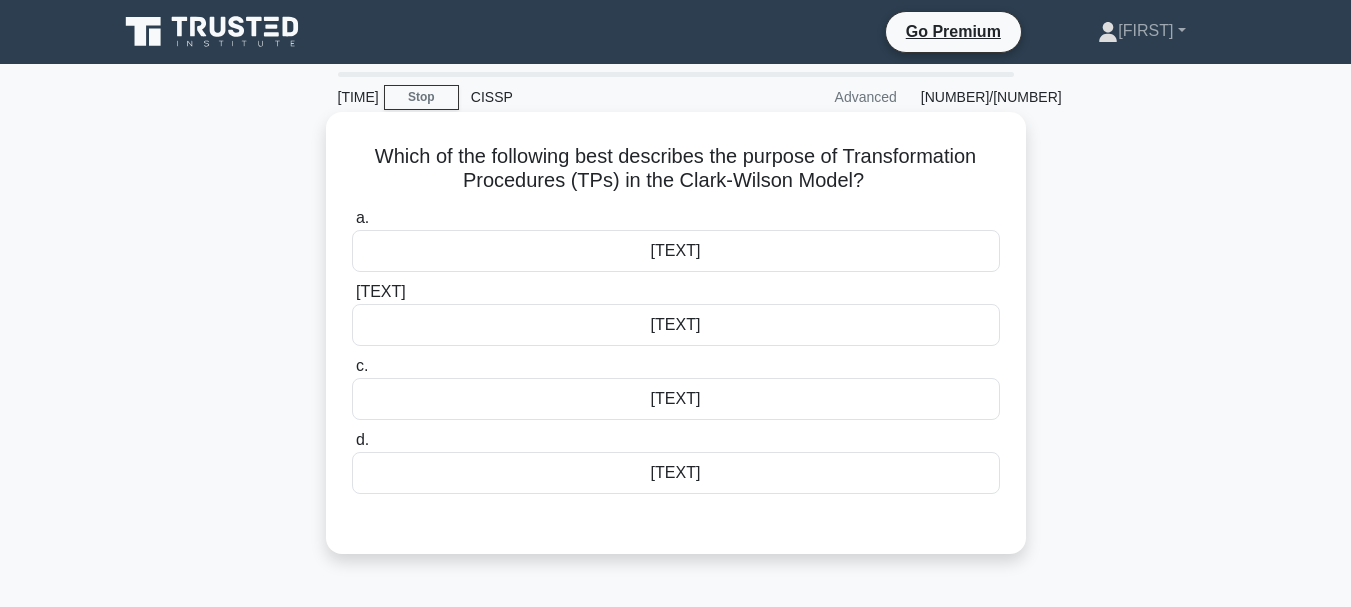 click on "To encrypt all data at rest and in transit, ensuring confidentiality of sensitive information" at bounding box center (676, 251) 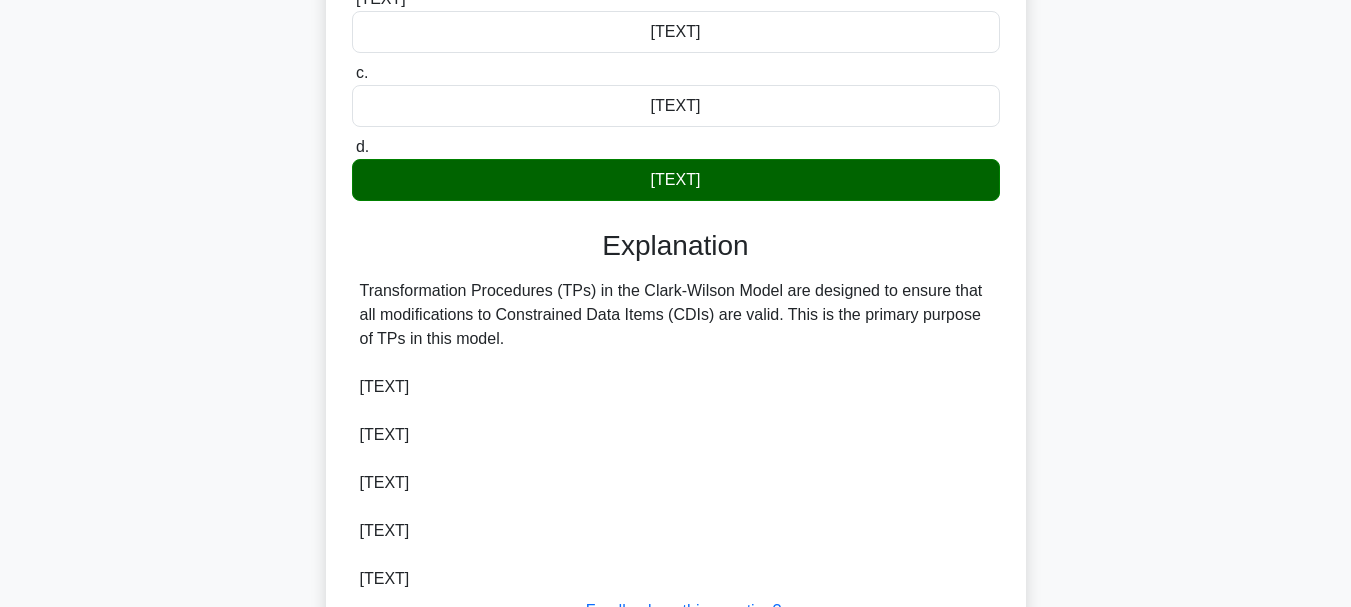 scroll, scrollTop: 700, scrollLeft: 0, axis: vertical 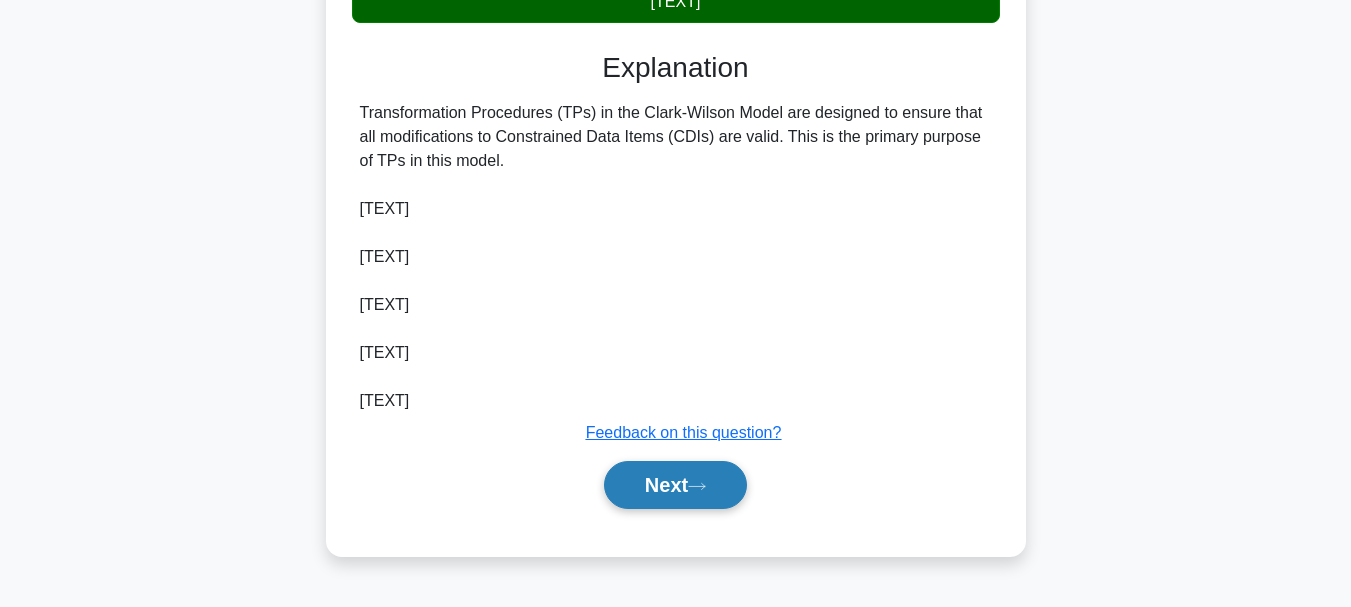 click on "Next" at bounding box center [675, 485] 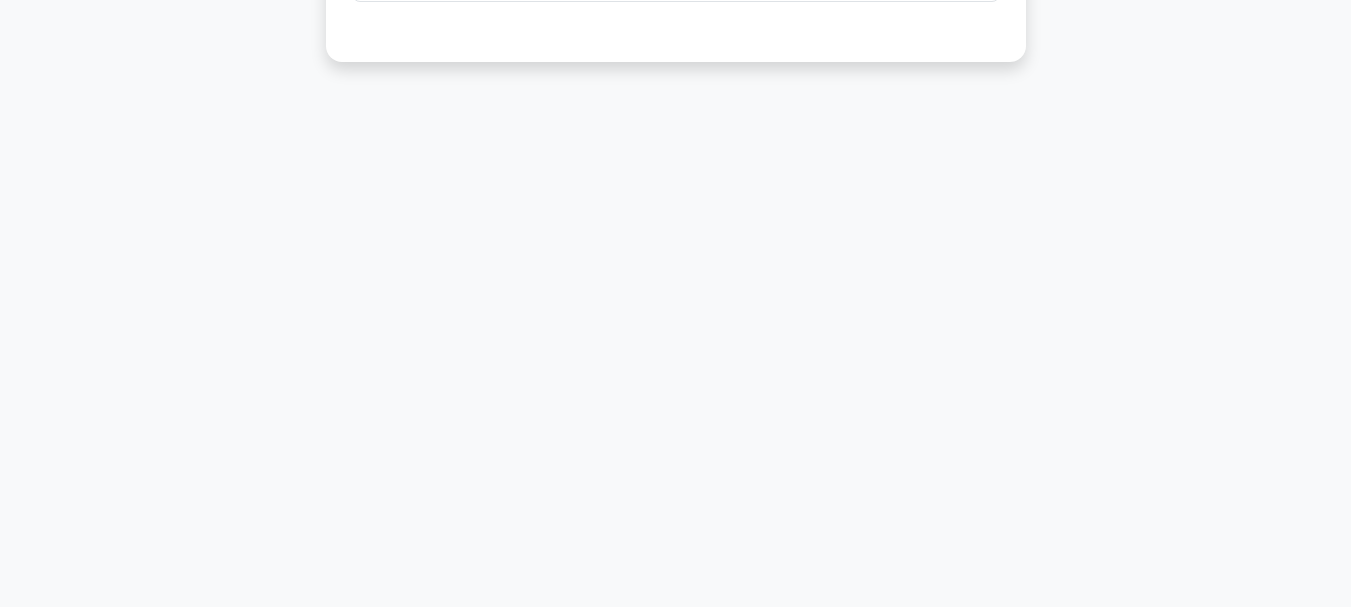 scroll, scrollTop: 0, scrollLeft: 0, axis: both 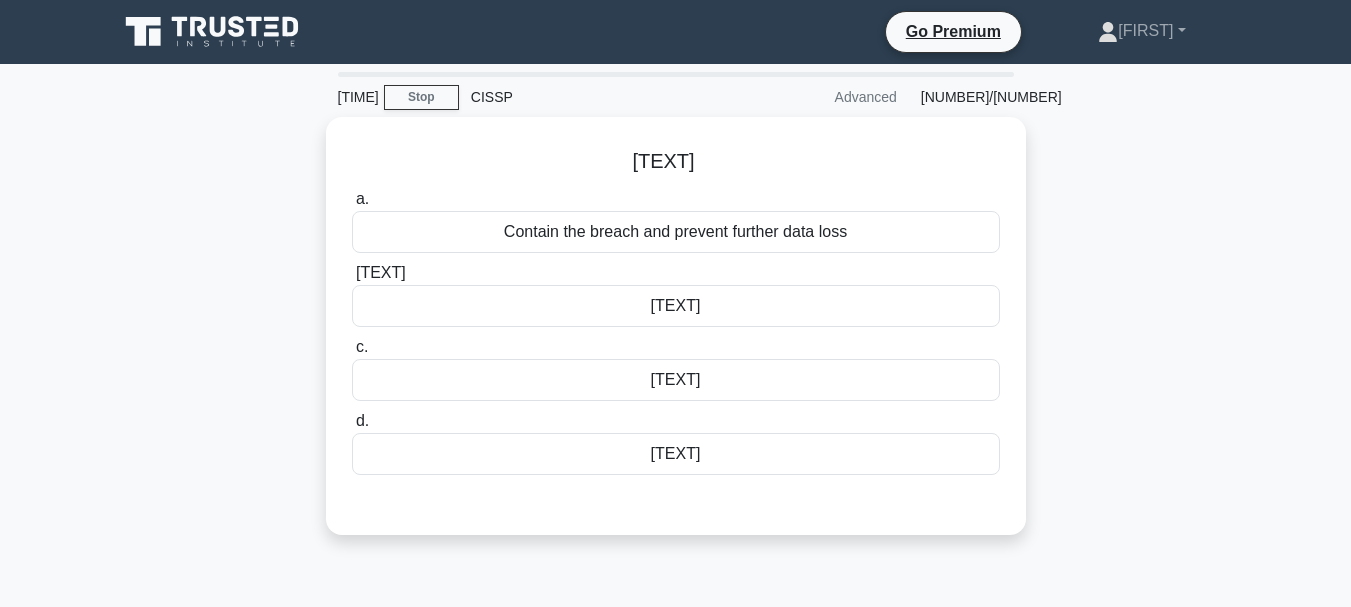 click at bounding box center (214, 32) 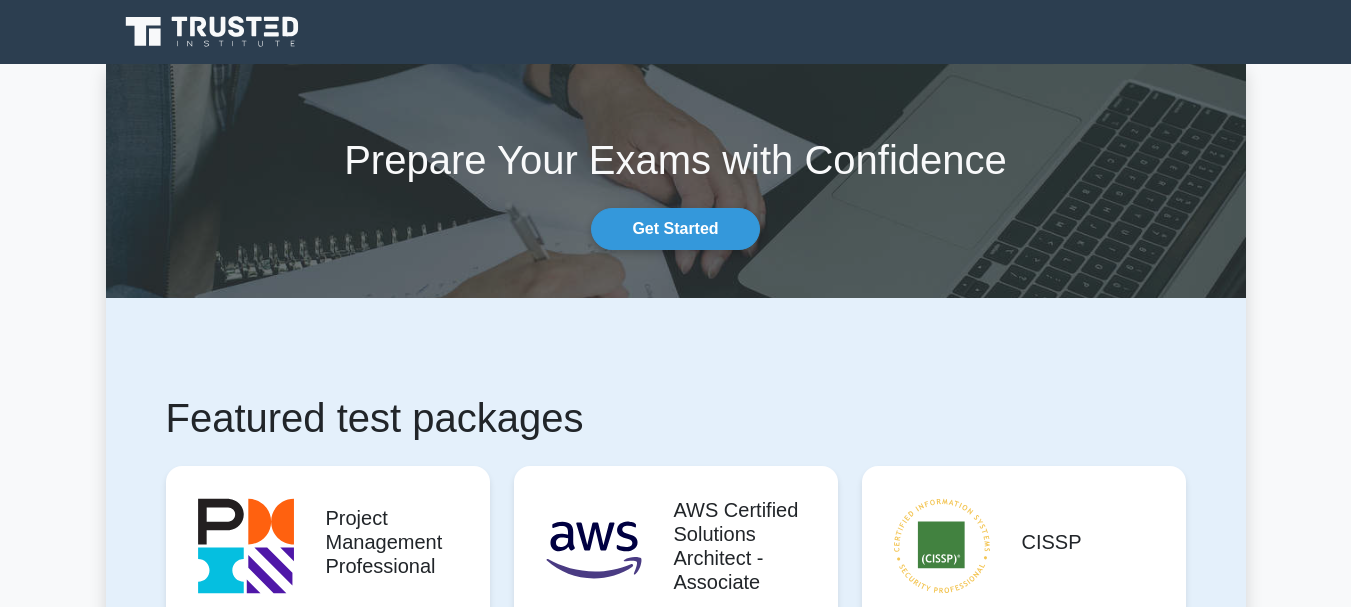 scroll, scrollTop: 0, scrollLeft: 0, axis: both 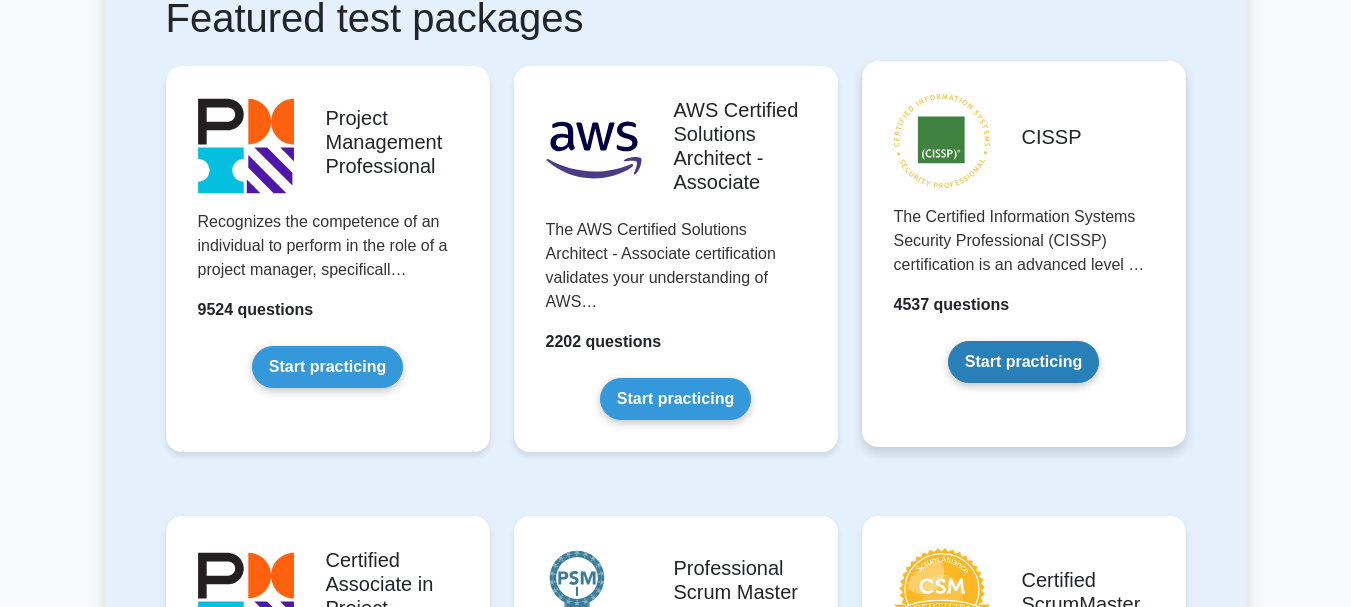 click on "Start practicing" at bounding box center (1023, 362) 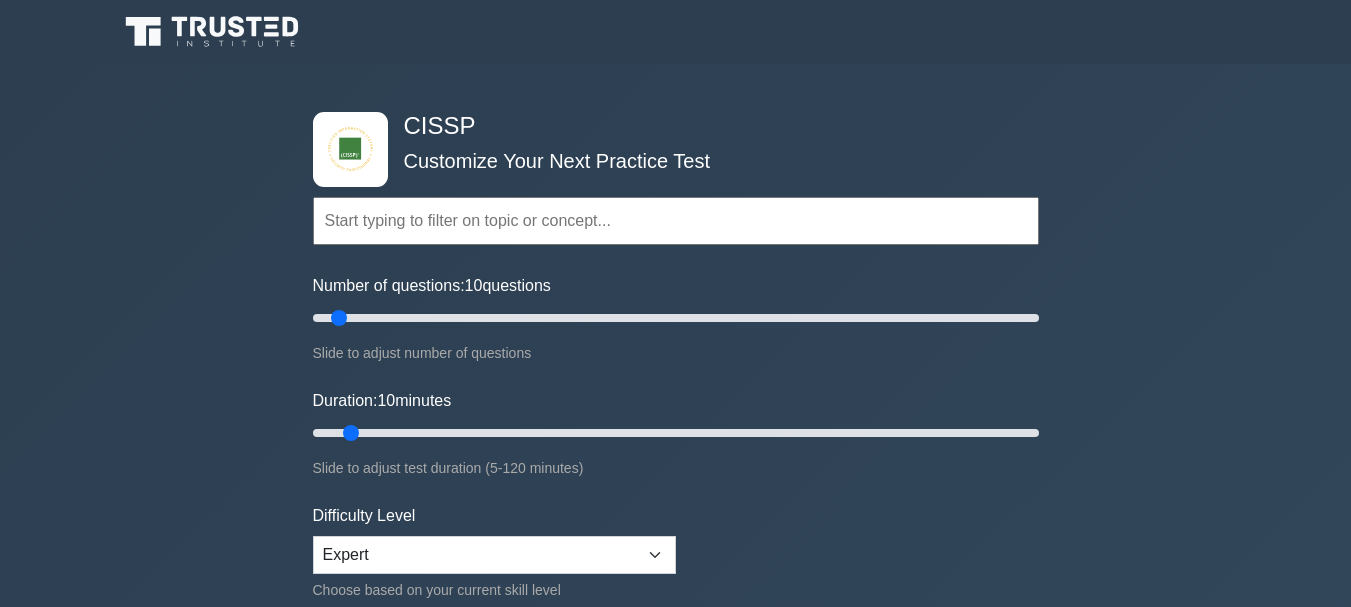 scroll, scrollTop: 400, scrollLeft: 0, axis: vertical 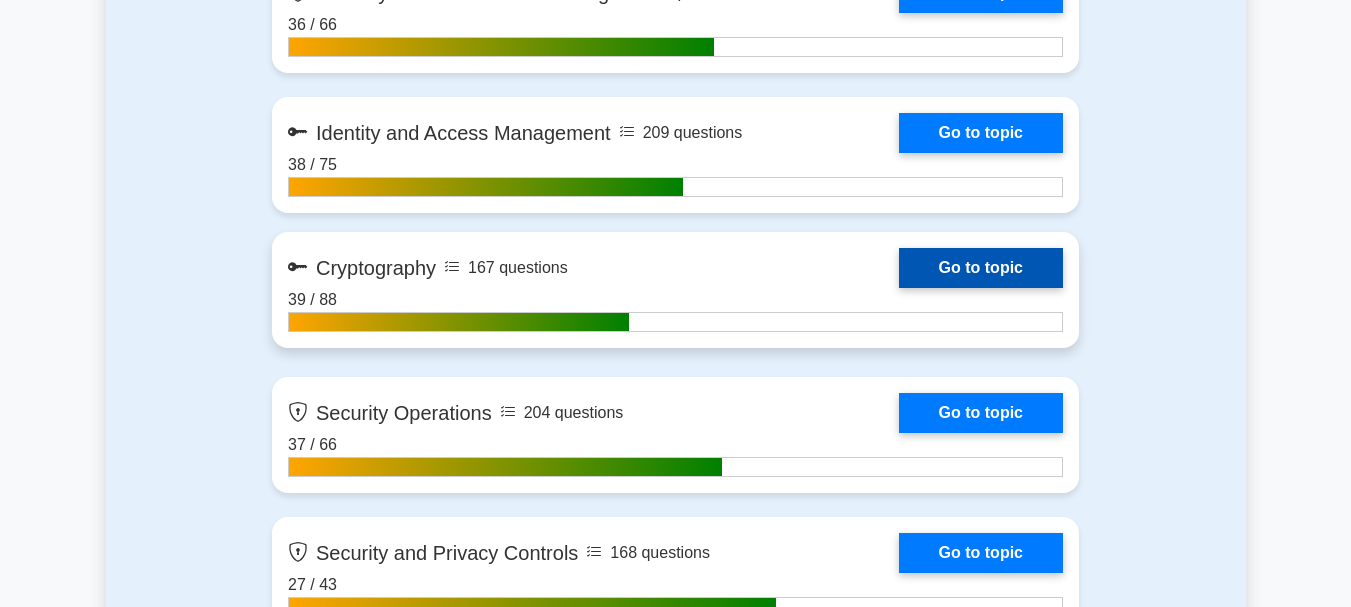 click on "Go to topic" at bounding box center [981, 268] 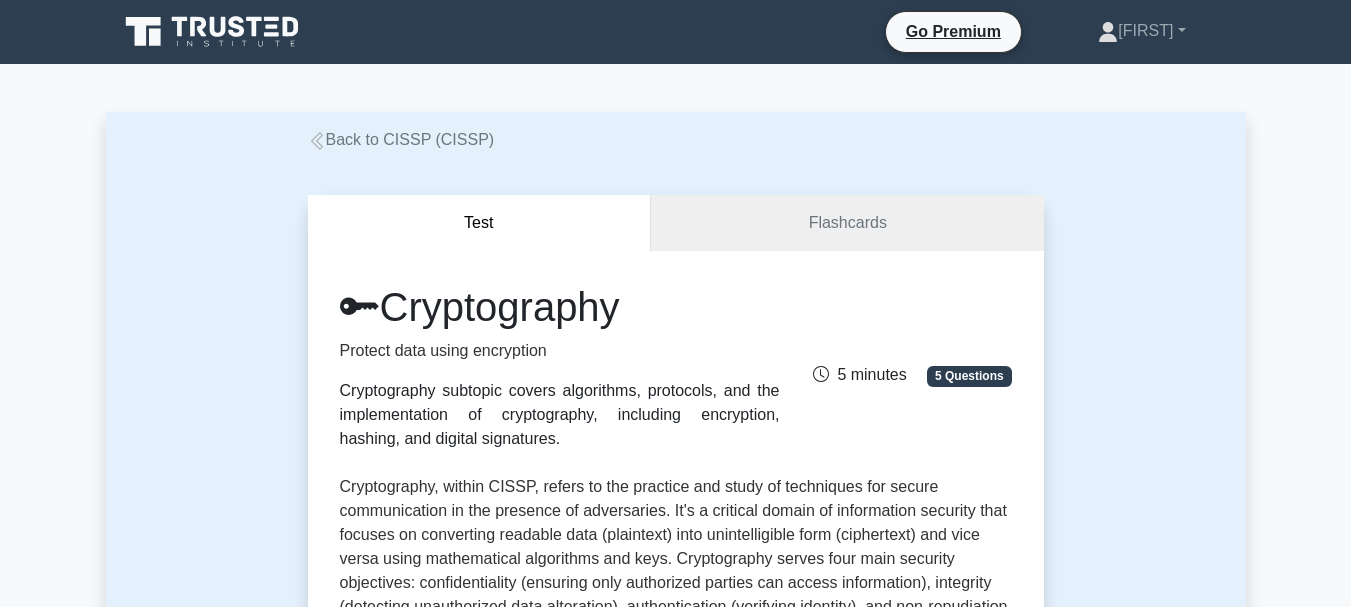 scroll, scrollTop: 0, scrollLeft: 0, axis: both 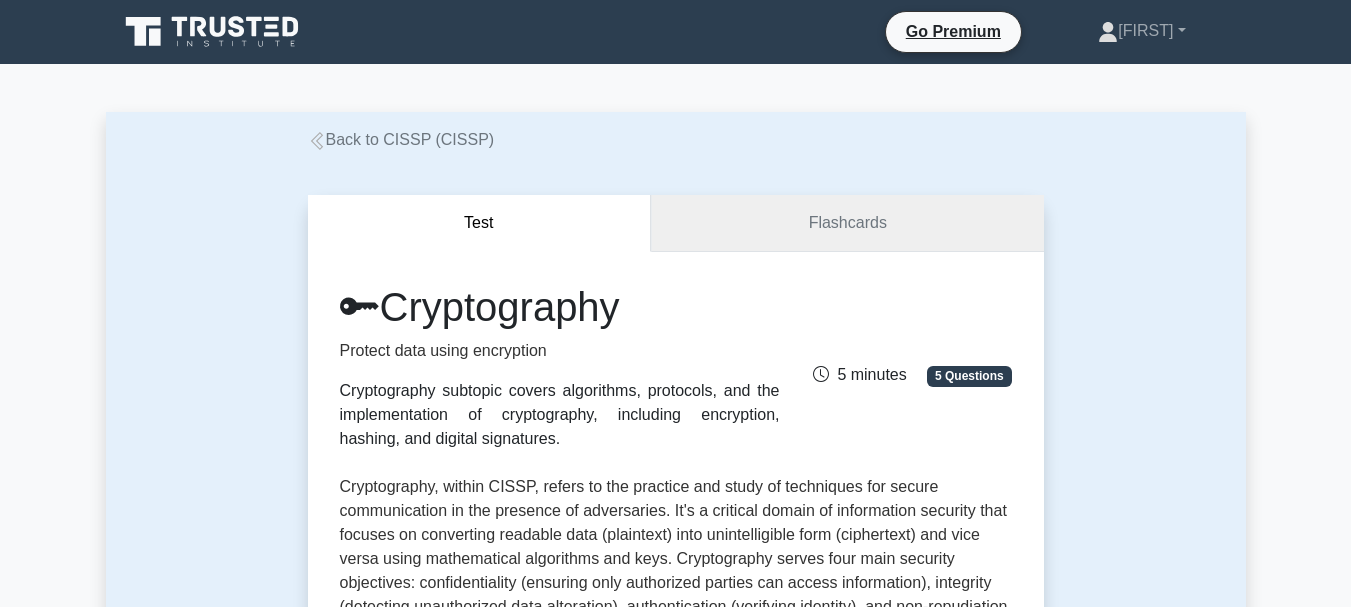 click on "Flashcards" at bounding box center [847, 223] 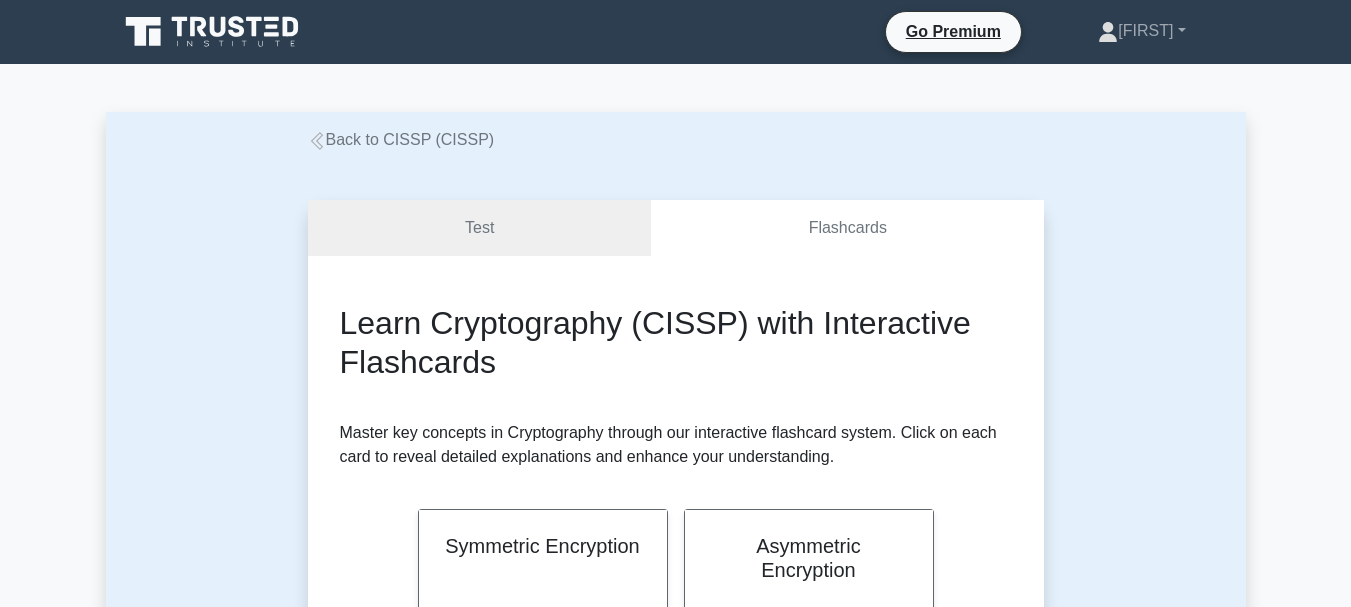 scroll, scrollTop: 0, scrollLeft: 0, axis: both 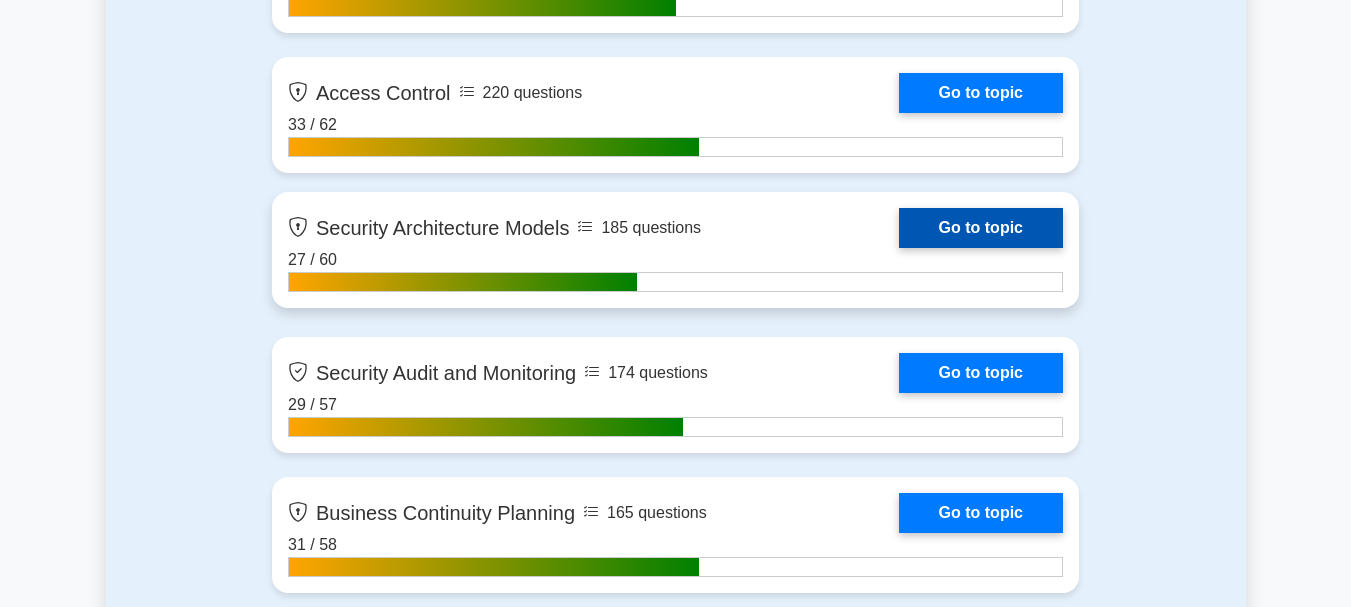click on "Go to topic" at bounding box center [981, 228] 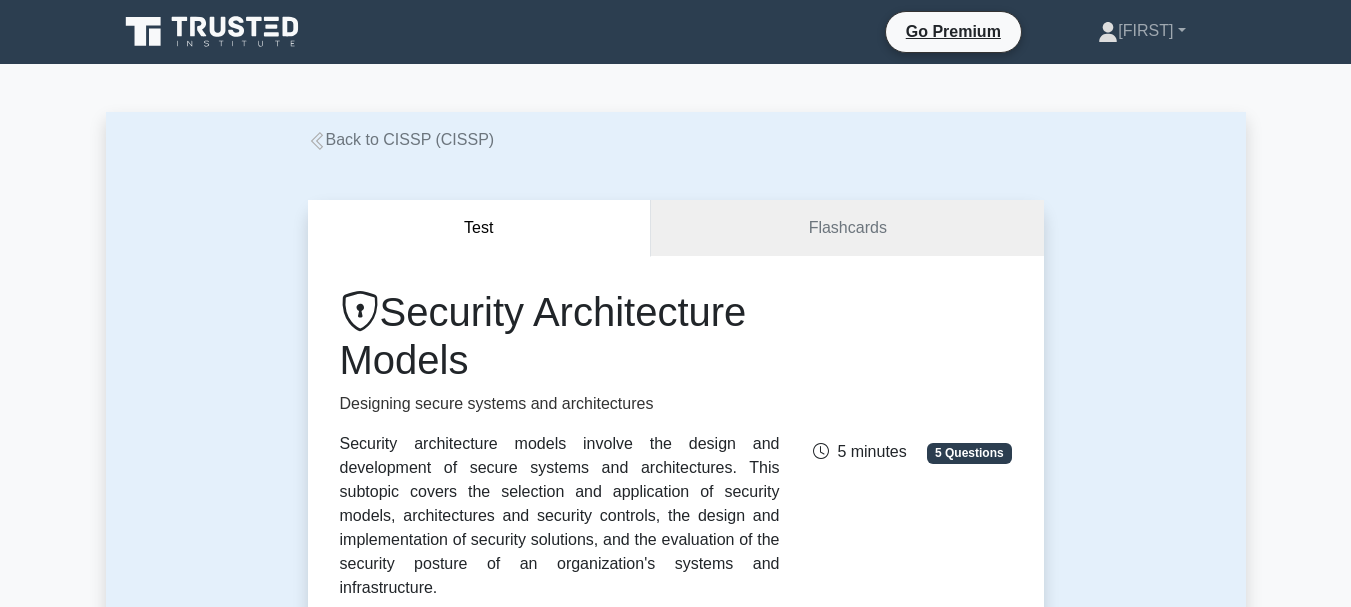 click on "Flashcards" at bounding box center (847, 228) 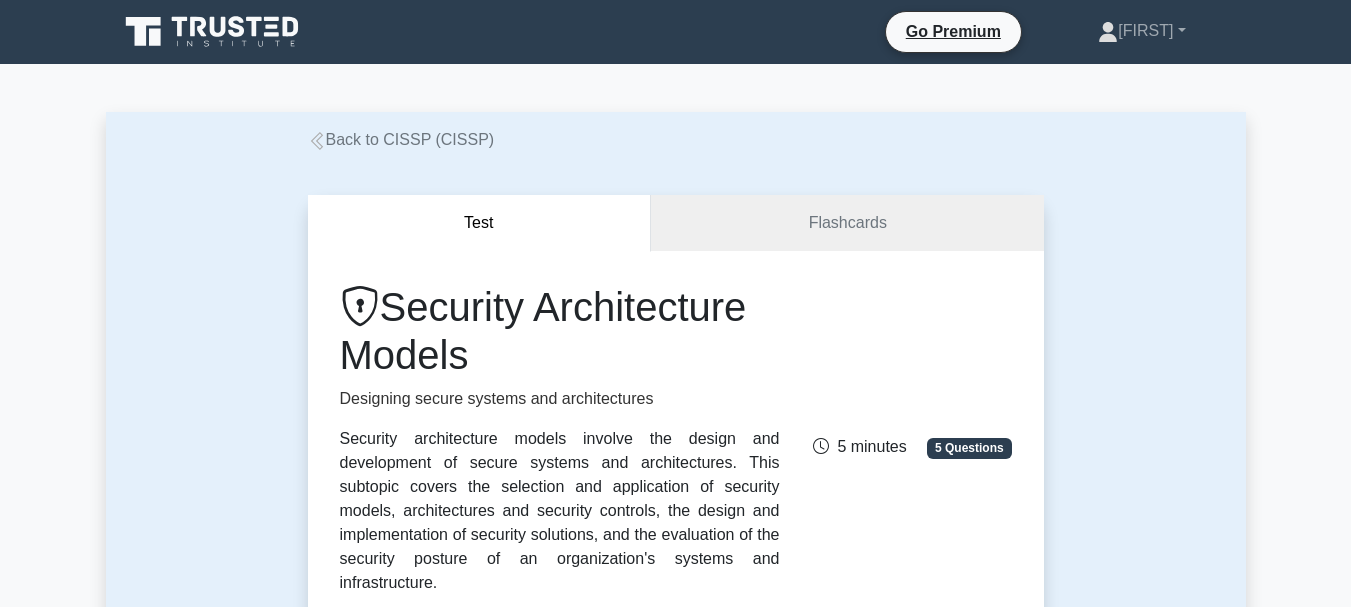 scroll, scrollTop: 0, scrollLeft: 0, axis: both 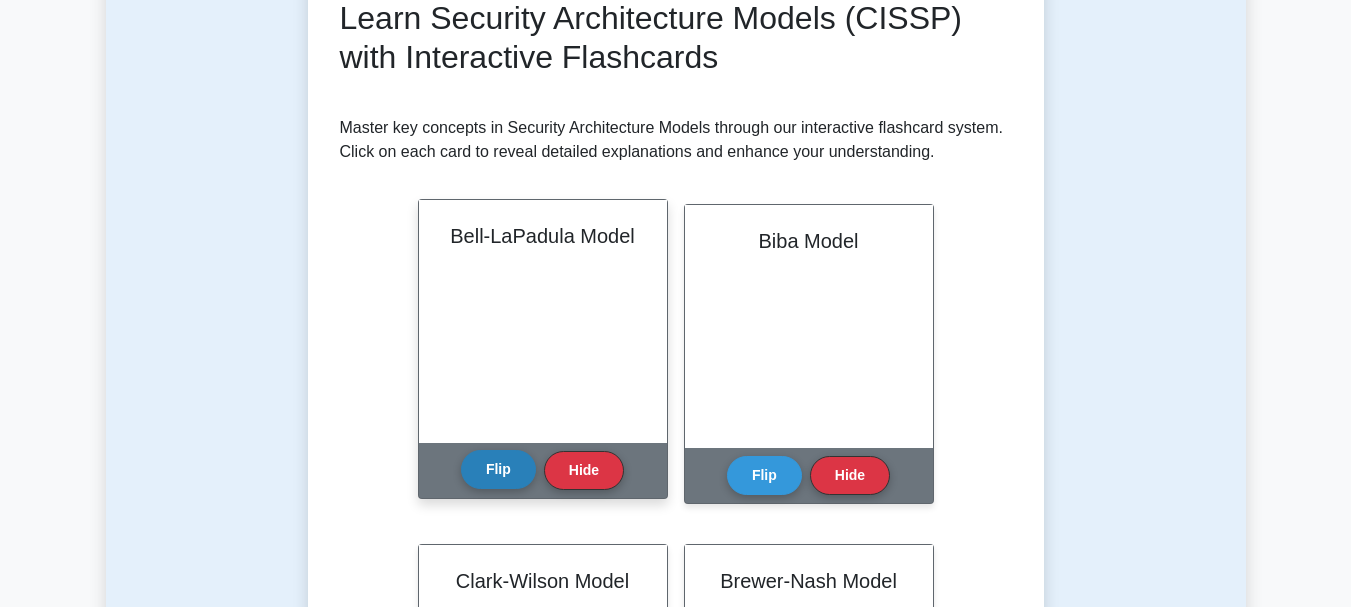 click on "Flip" at bounding box center (498, 469) 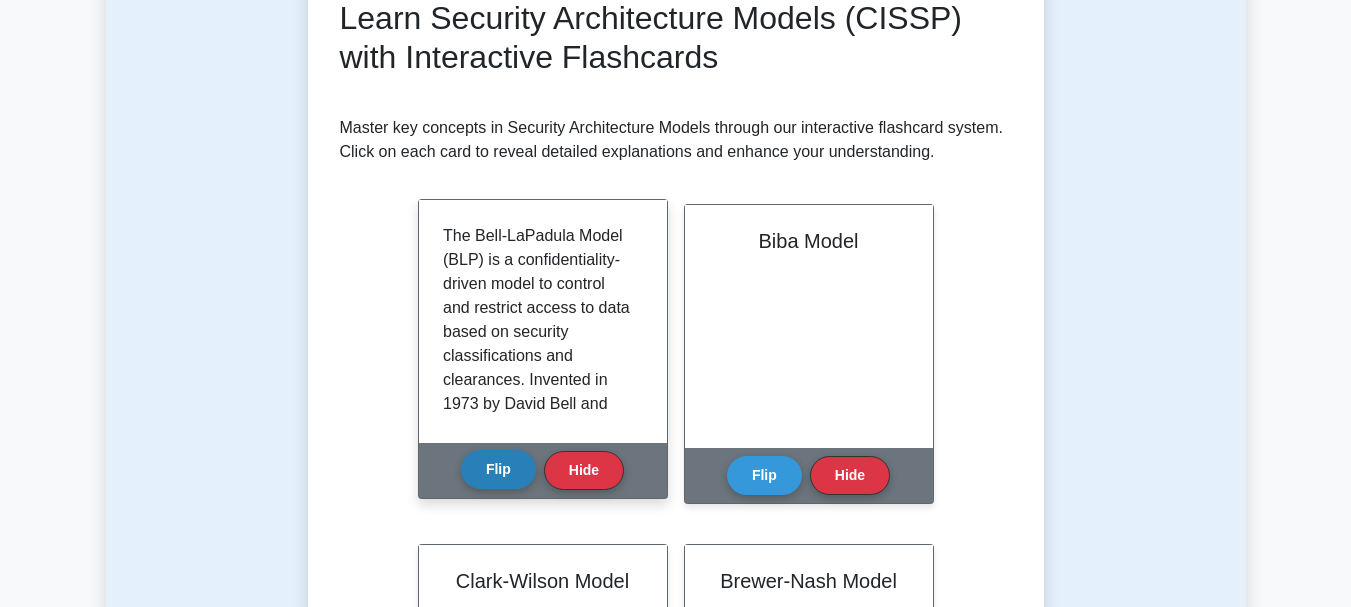 click on "Flip" at bounding box center (498, 469) 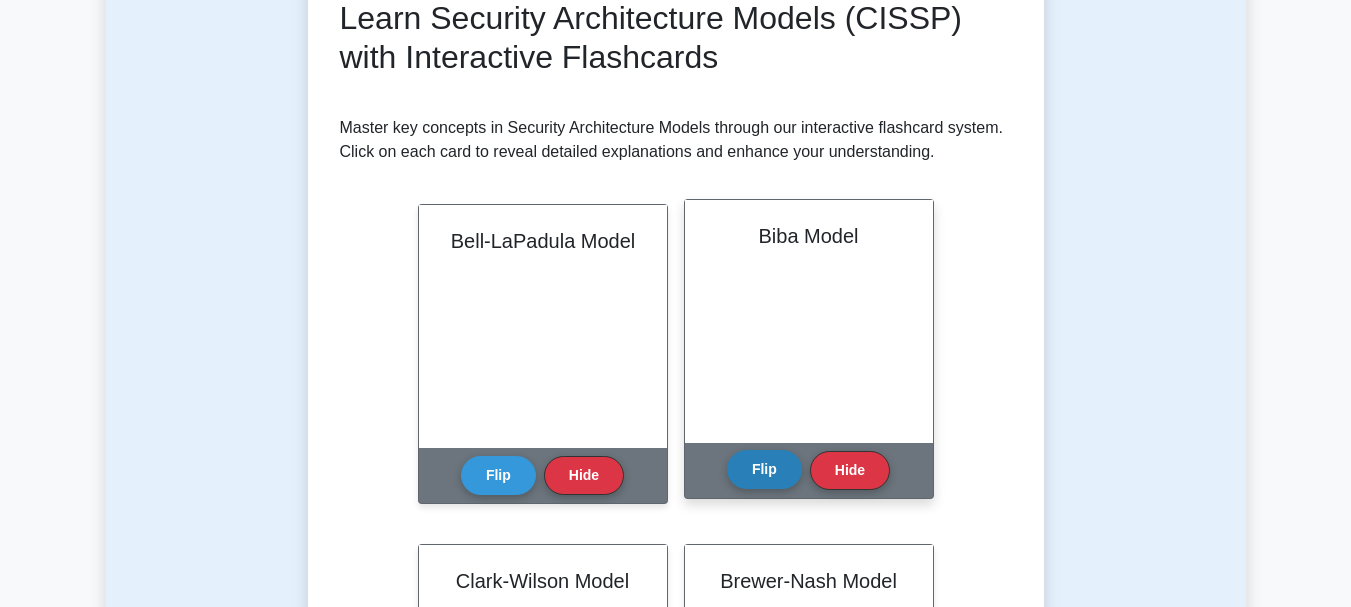 click on "Flip" at bounding box center [764, 469] 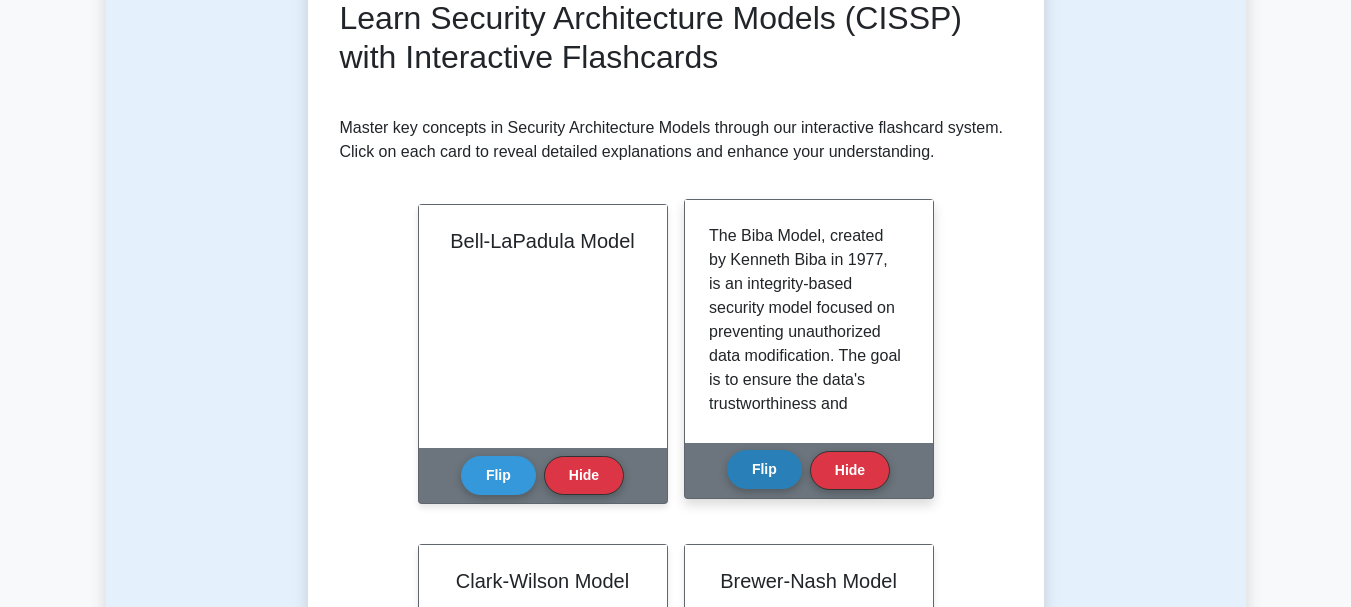 click on "Flip" at bounding box center (764, 469) 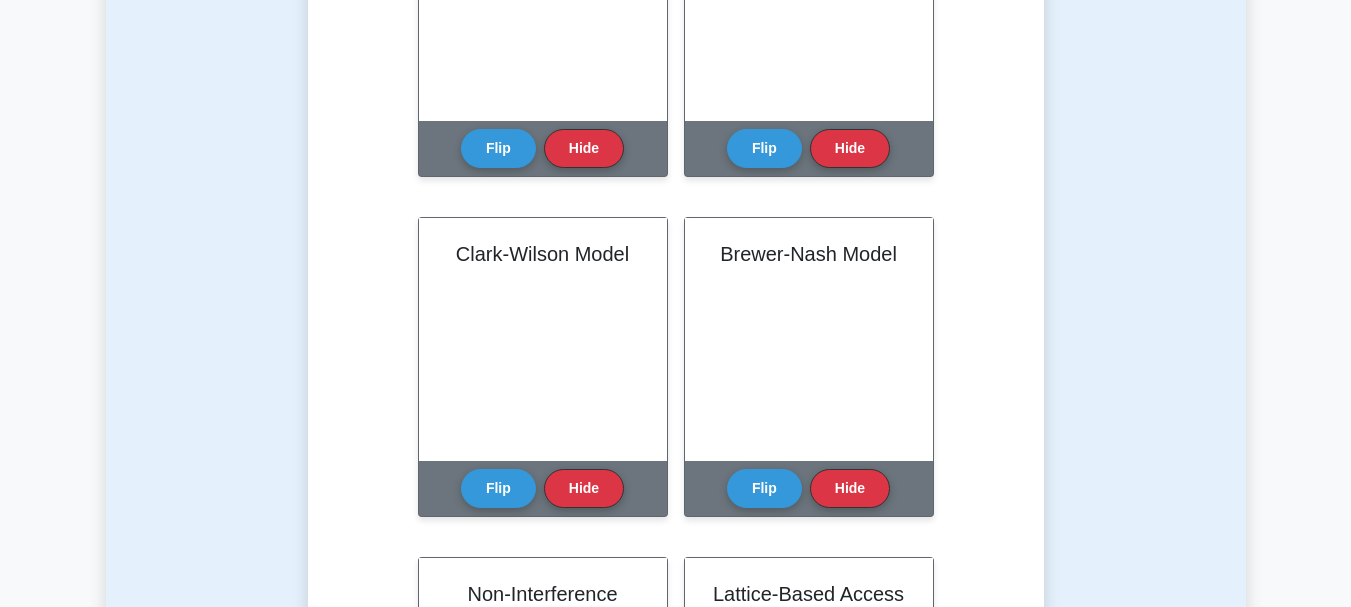 scroll, scrollTop: 700, scrollLeft: 0, axis: vertical 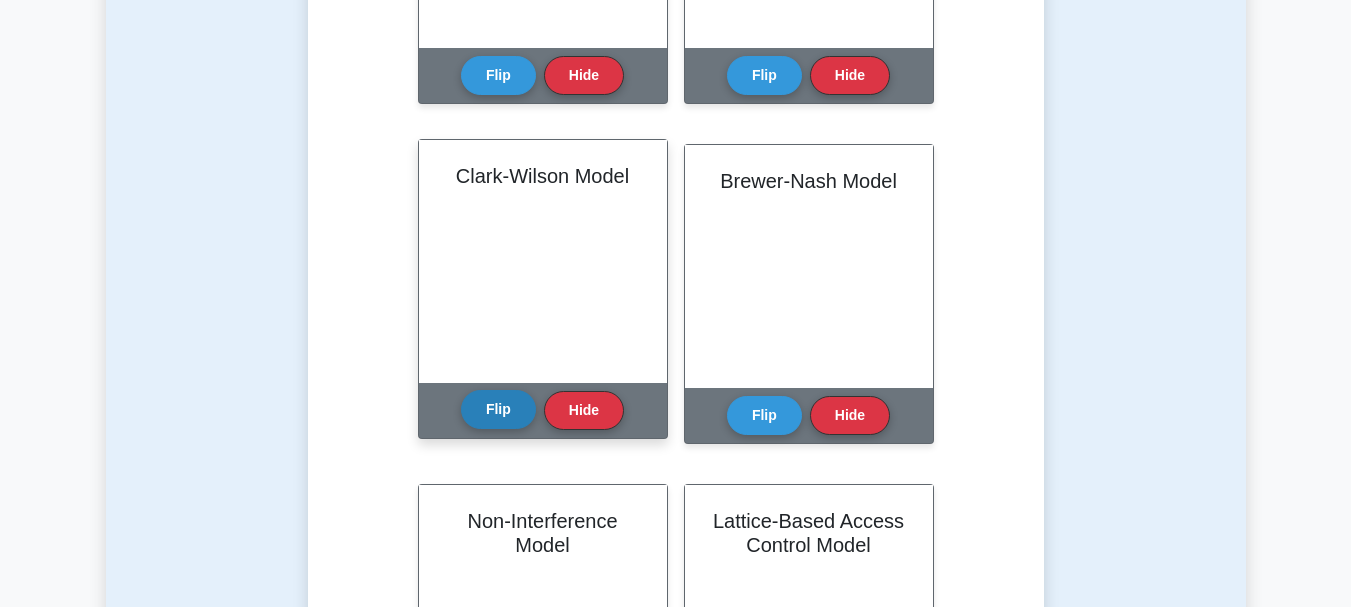 click on "Flip" at bounding box center [498, 409] 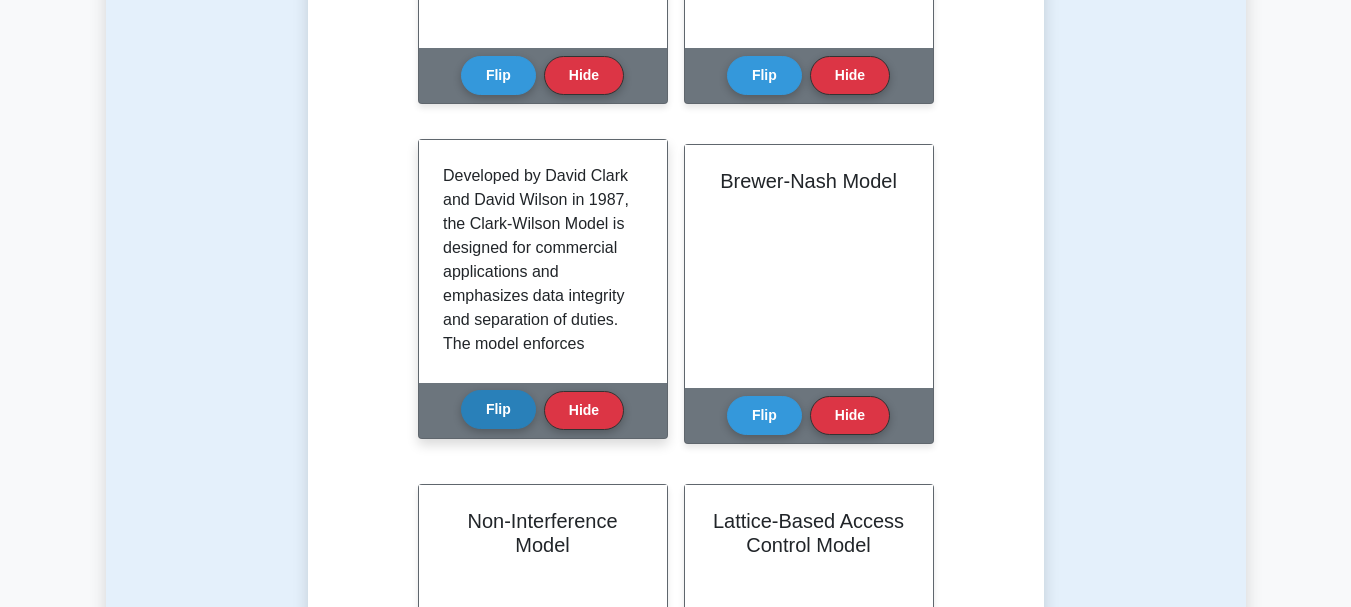 click on "Flip" at bounding box center [498, 409] 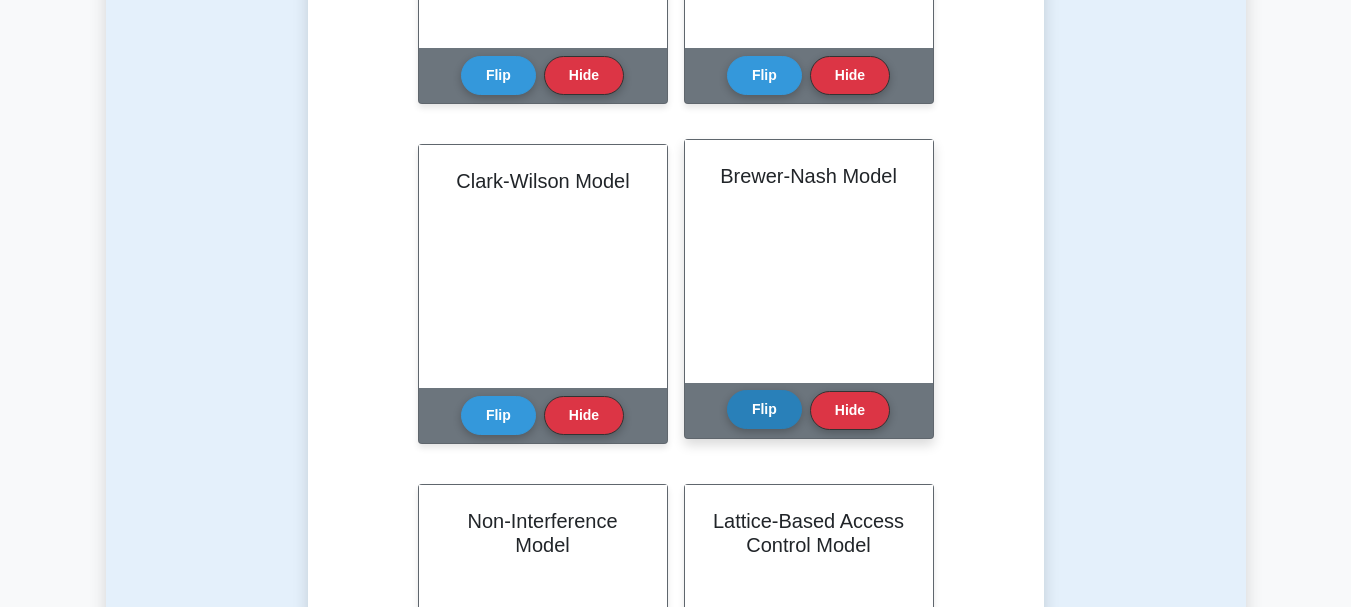 click on "Flip" at bounding box center (764, 409) 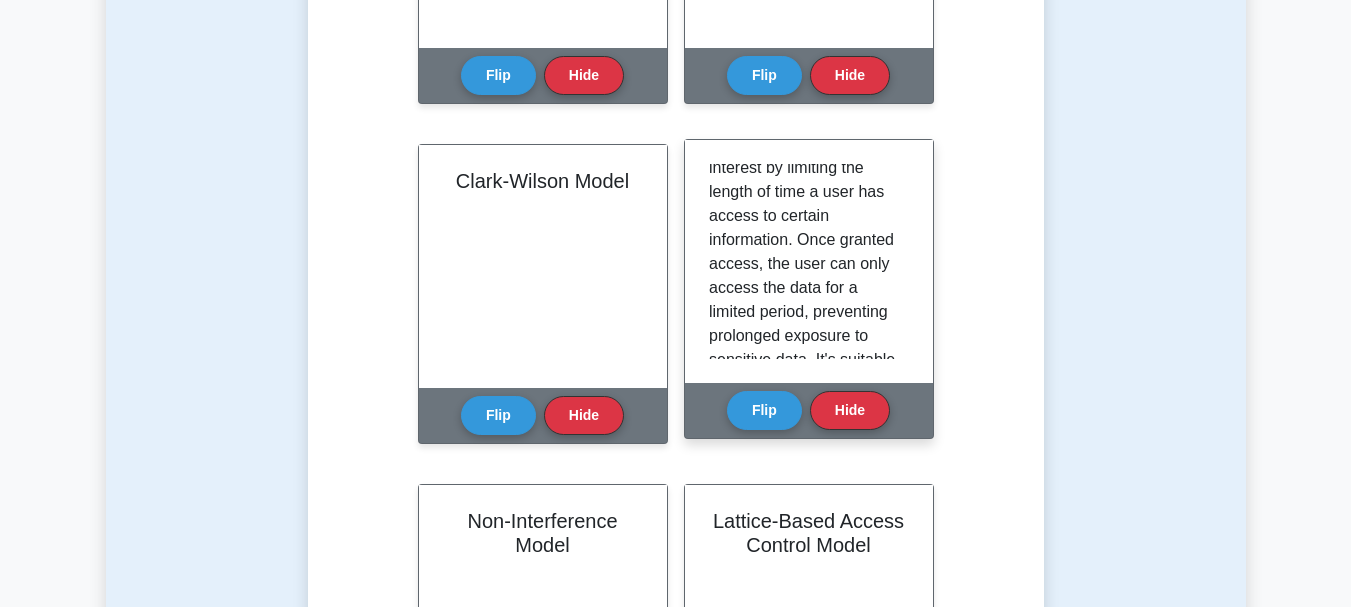 scroll, scrollTop: 400, scrollLeft: 0, axis: vertical 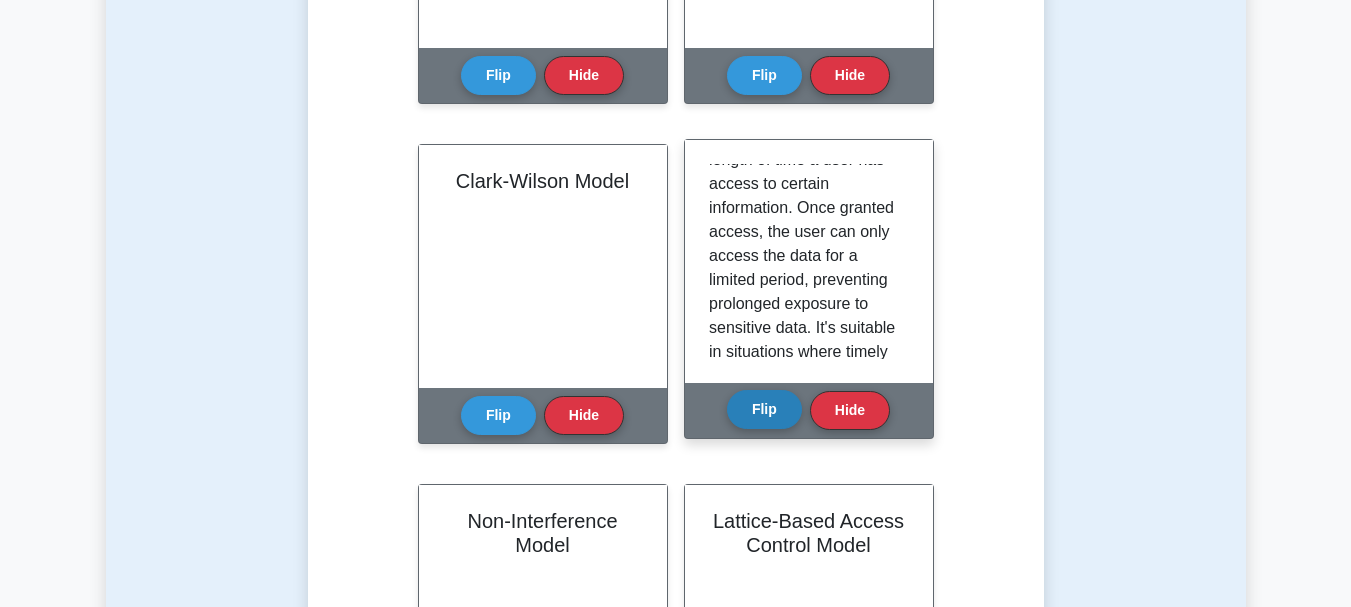 click on "Flip" at bounding box center [764, 409] 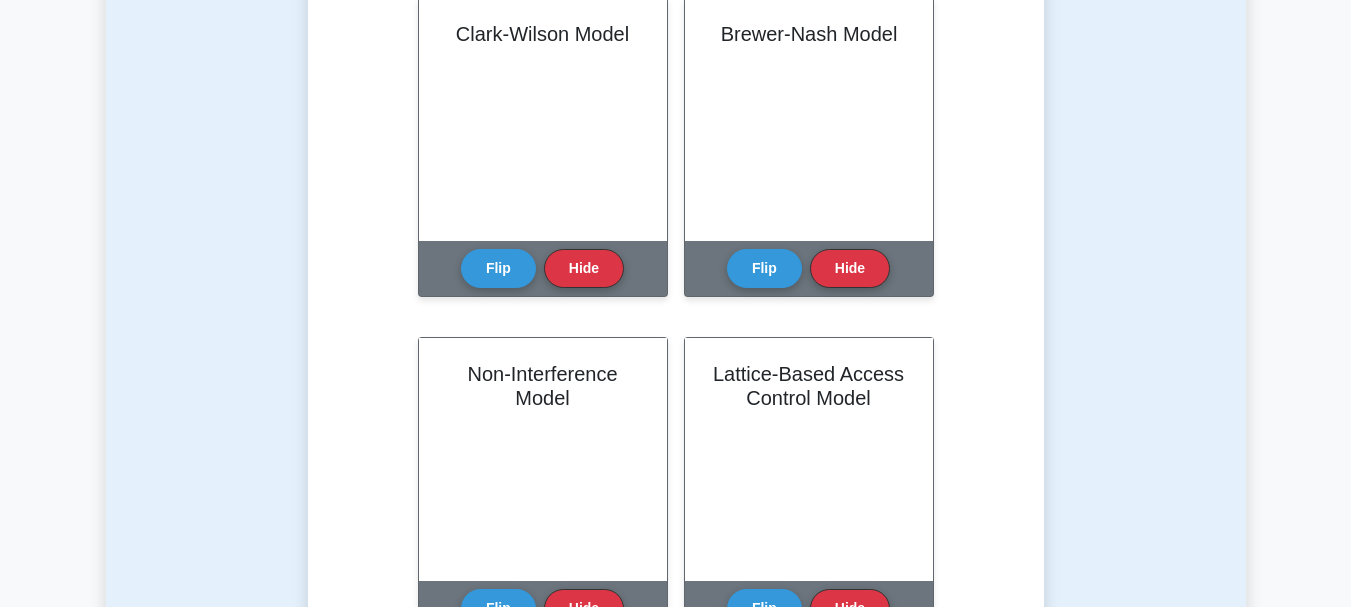 scroll, scrollTop: 900, scrollLeft: 0, axis: vertical 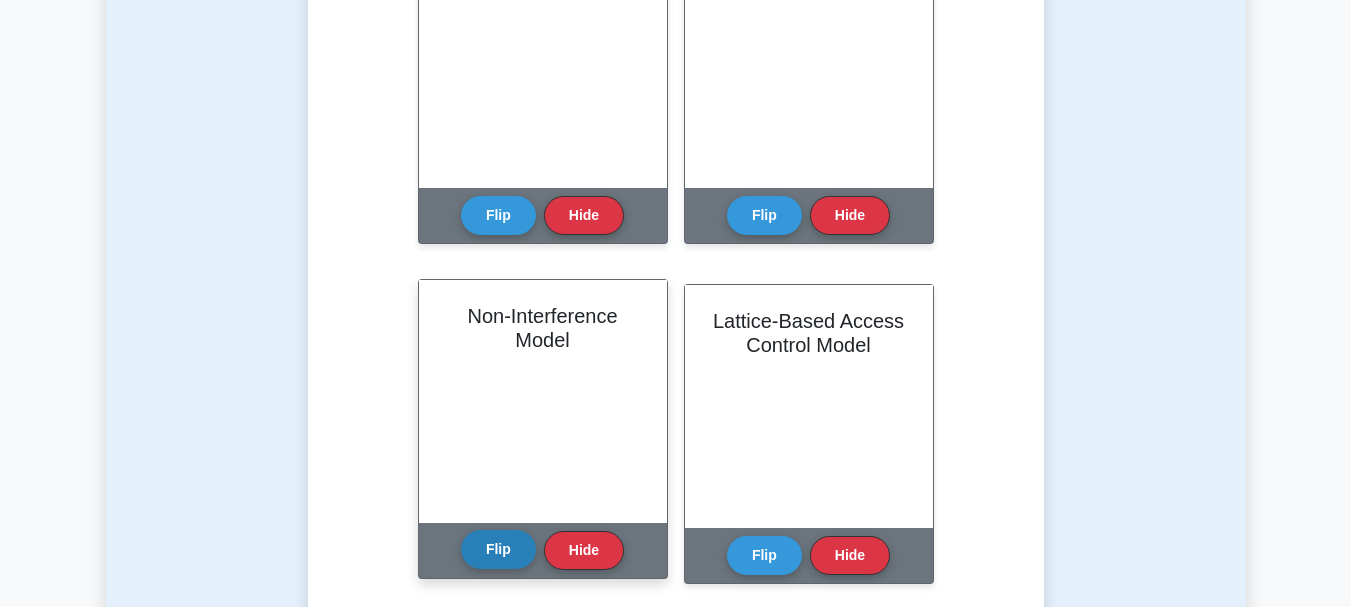 click on "Flip" at bounding box center [498, 549] 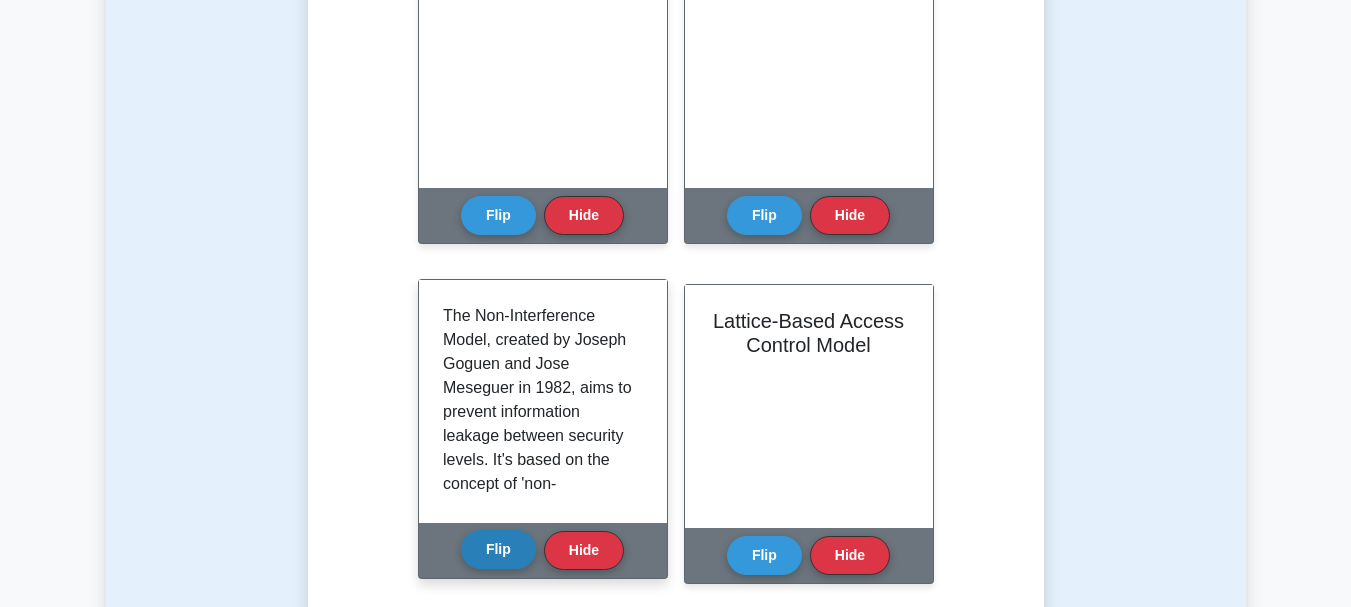 click on "Flip" at bounding box center [498, 549] 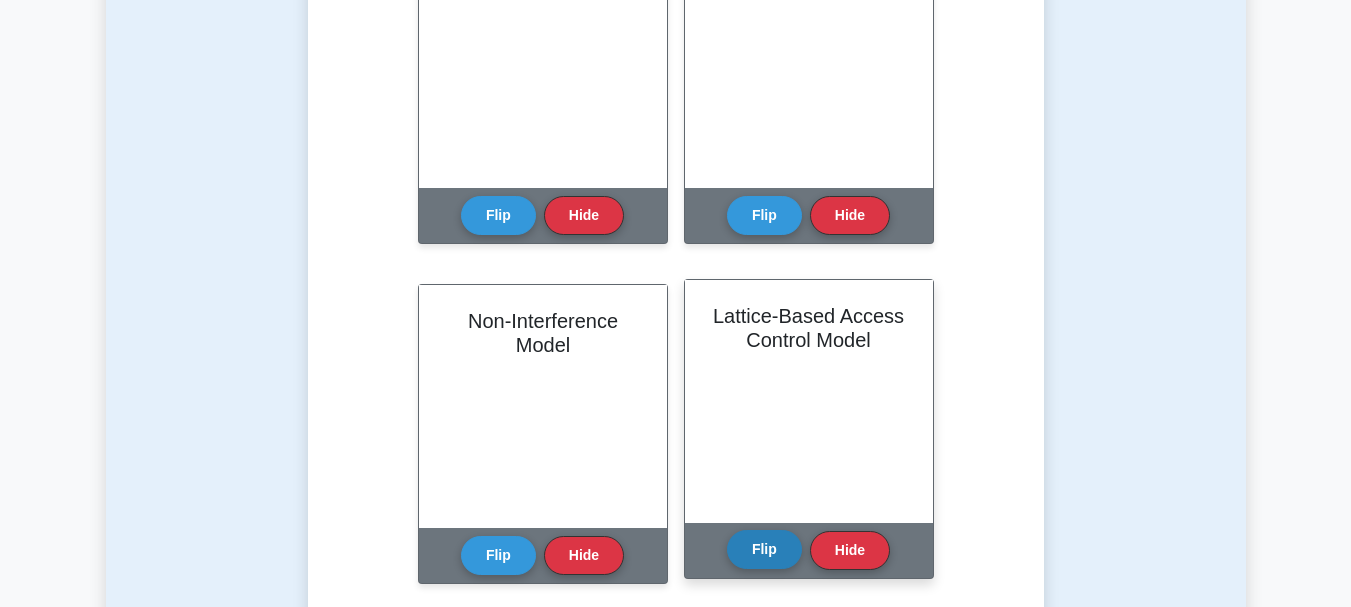 click on "Flip" at bounding box center [764, 549] 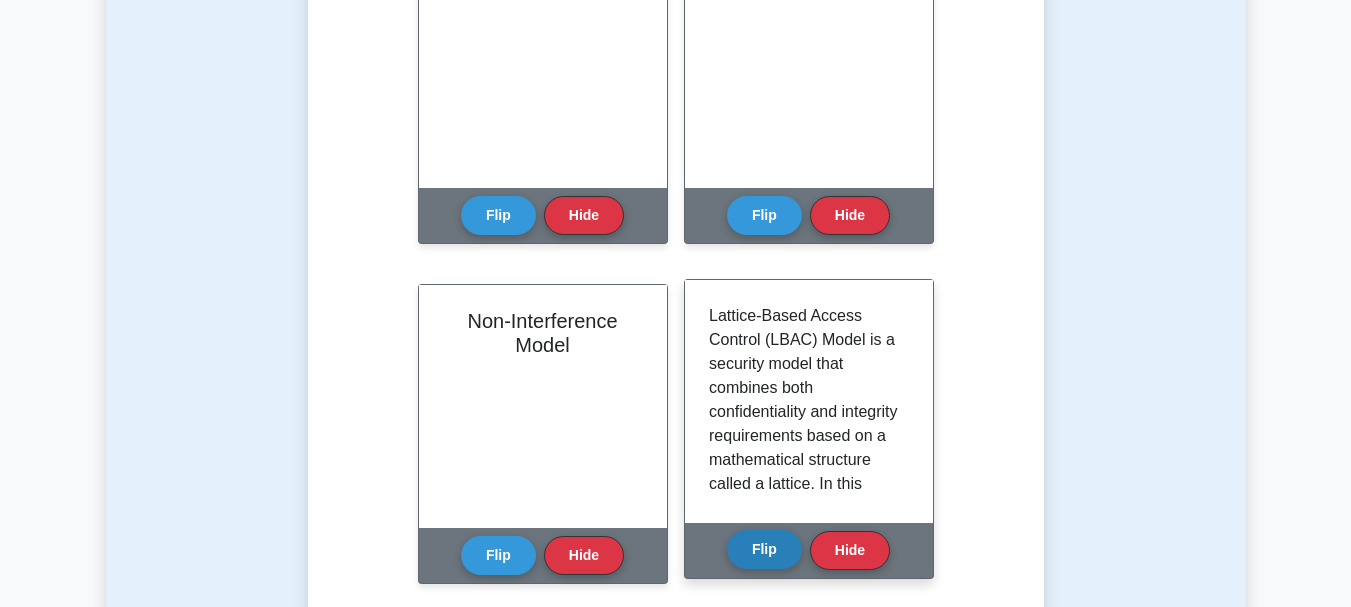 click on "Flip" at bounding box center (764, 549) 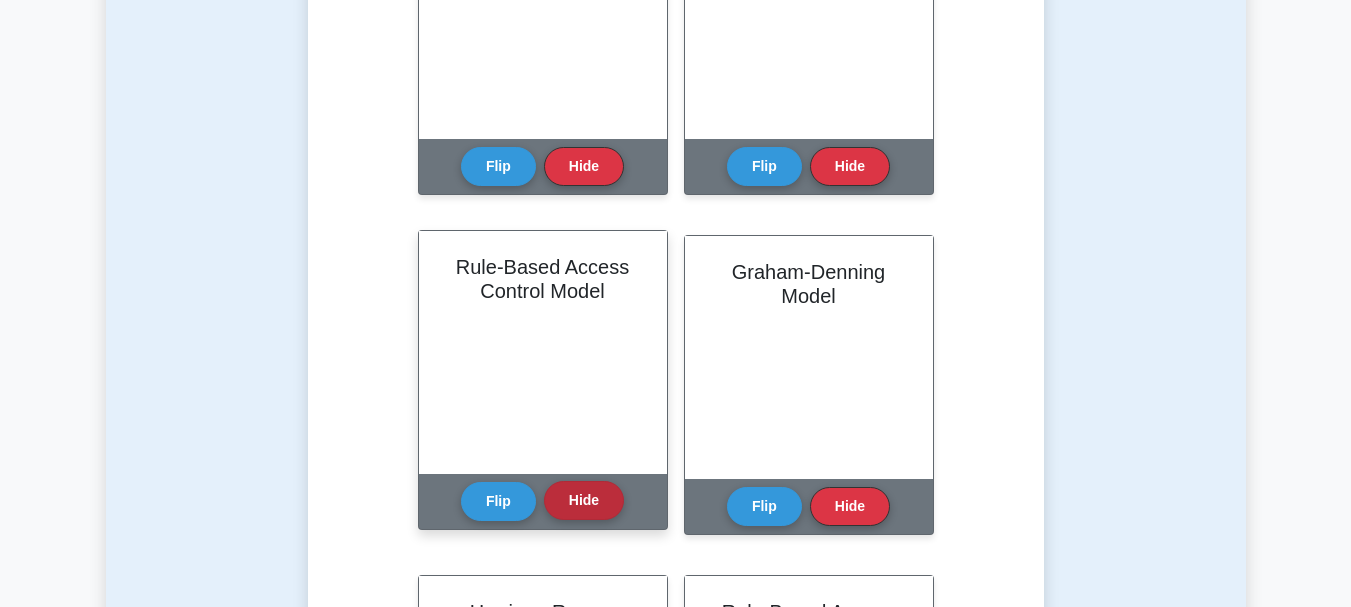 scroll, scrollTop: 1400, scrollLeft: 0, axis: vertical 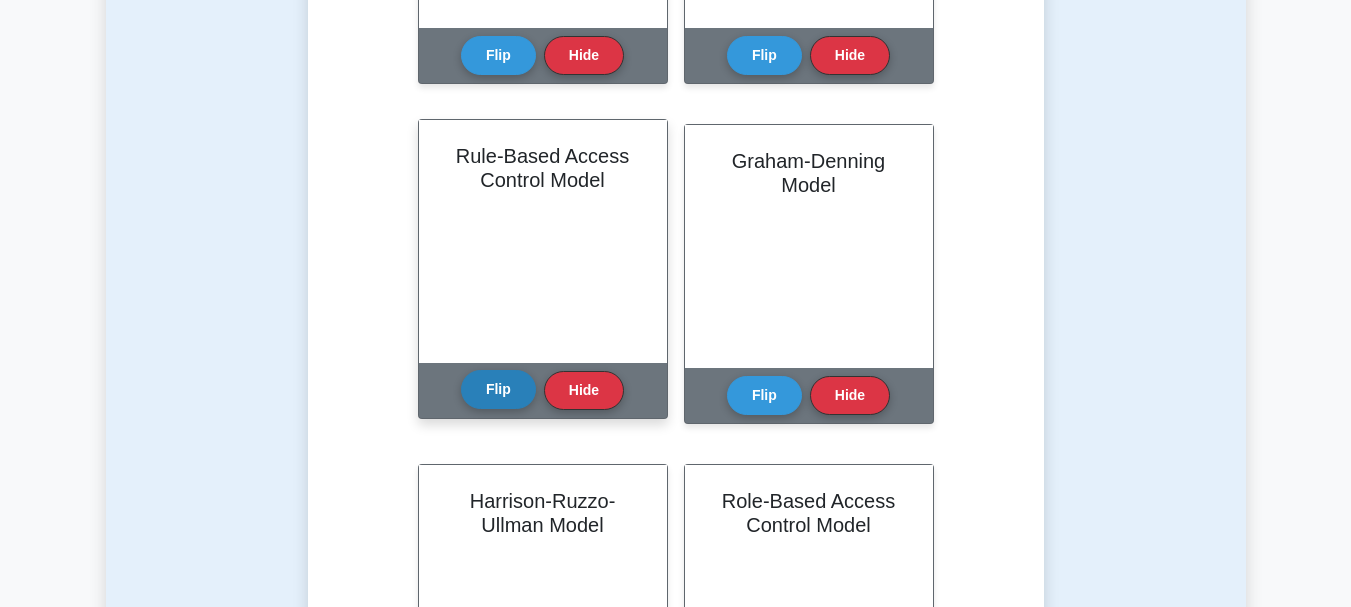 click on "Flip" at bounding box center [498, 389] 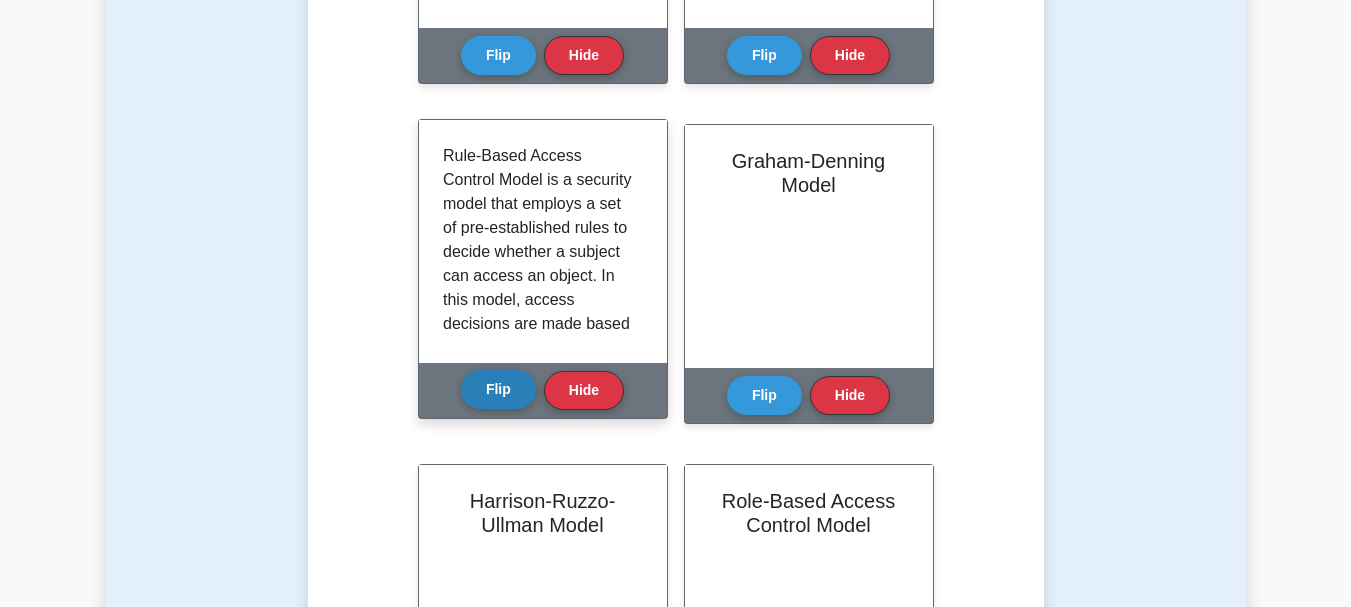 click on "Flip" at bounding box center (498, 389) 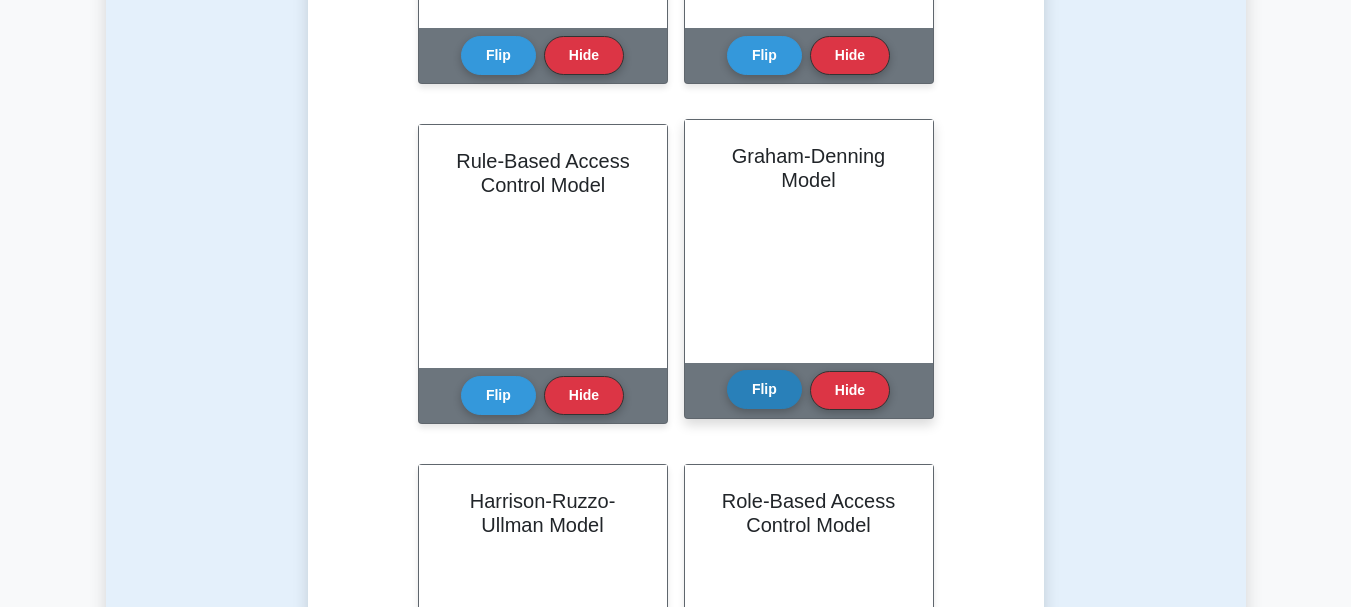 click on "Flip" at bounding box center [764, 389] 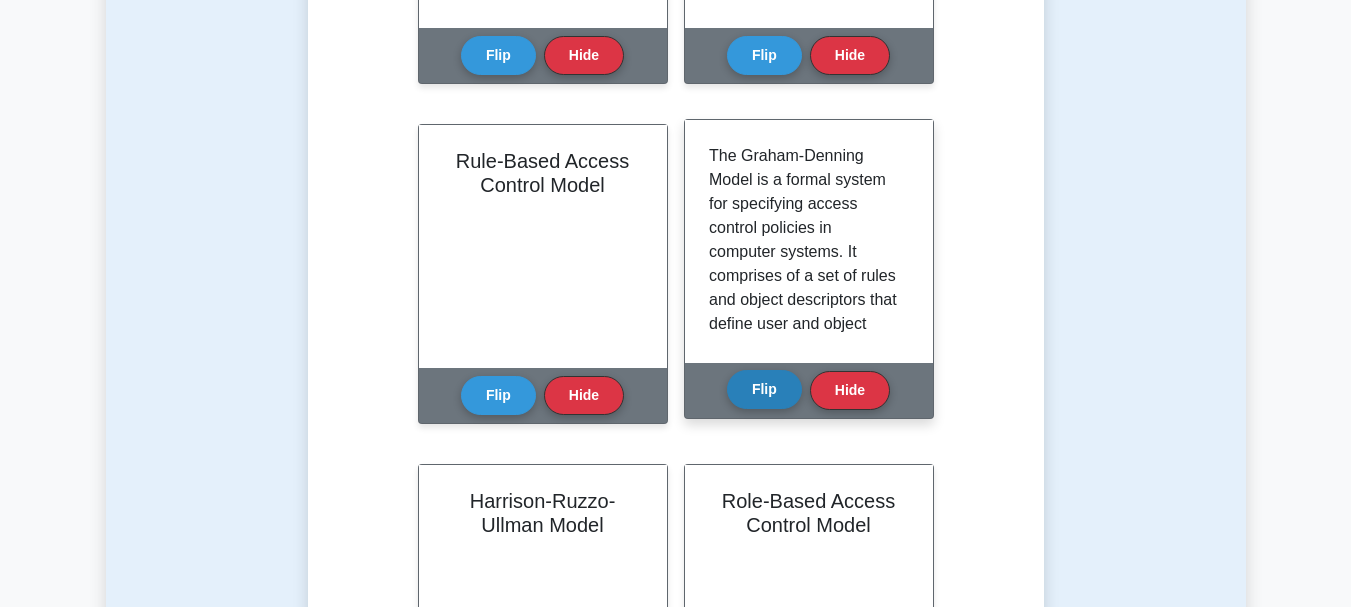 click on "Flip" at bounding box center (764, 389) 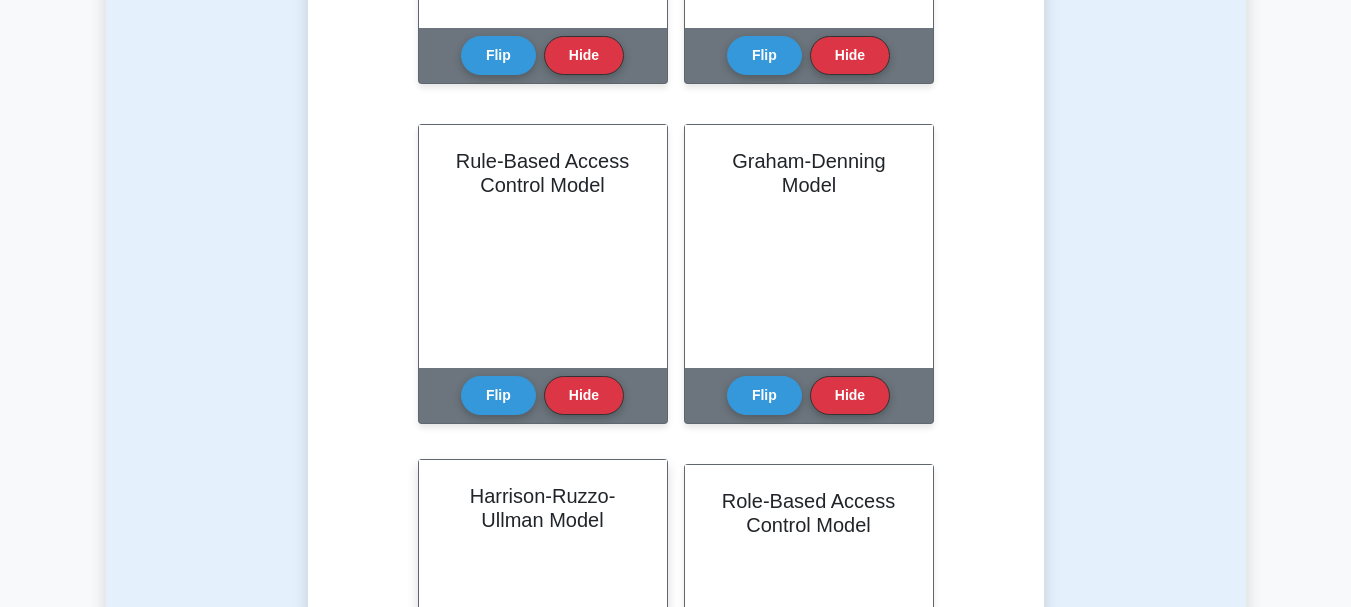 scroll, scrollTop: 1700, scrollLeft: 0, axis: vertical 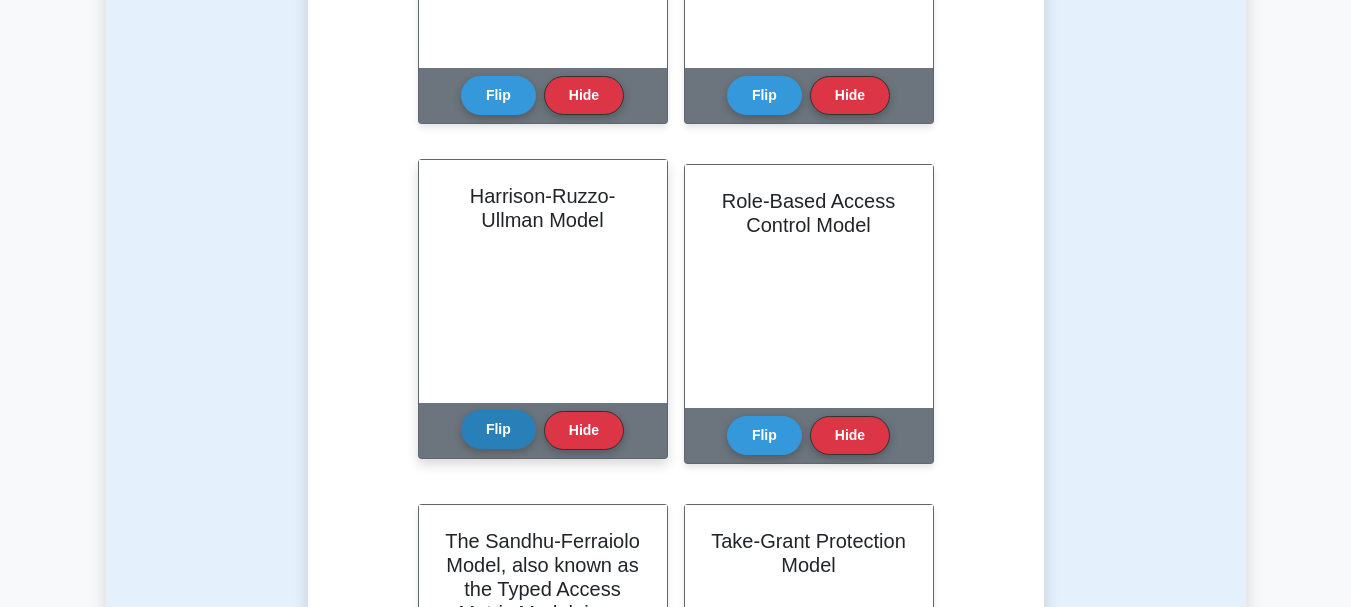 click on "Flip" at bounding box center [498, 429] 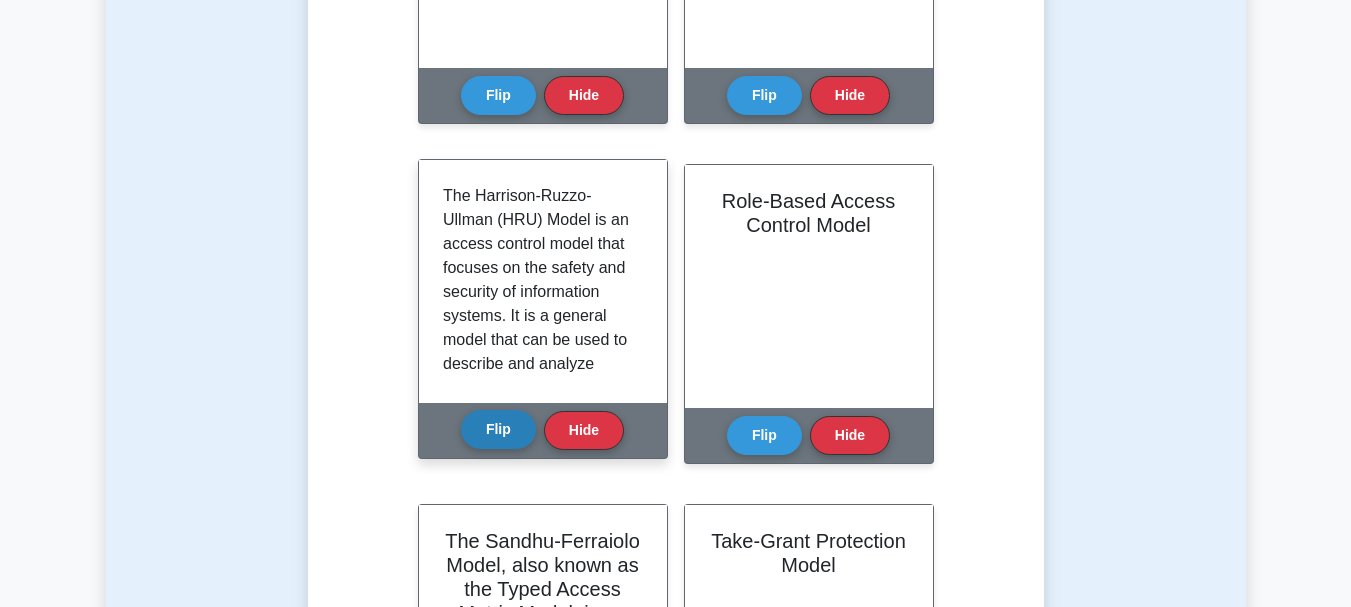 click on "Flip" at bounding box center [498, 429] 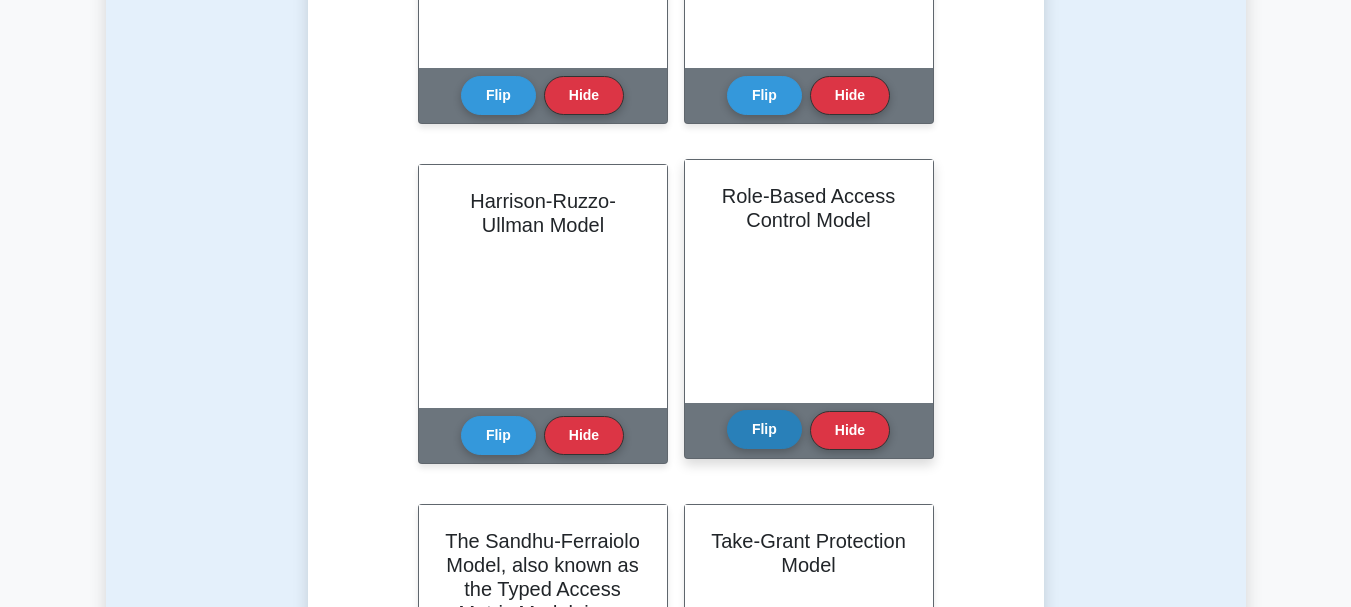 click on "Flip" at bounding box center [764, 429] 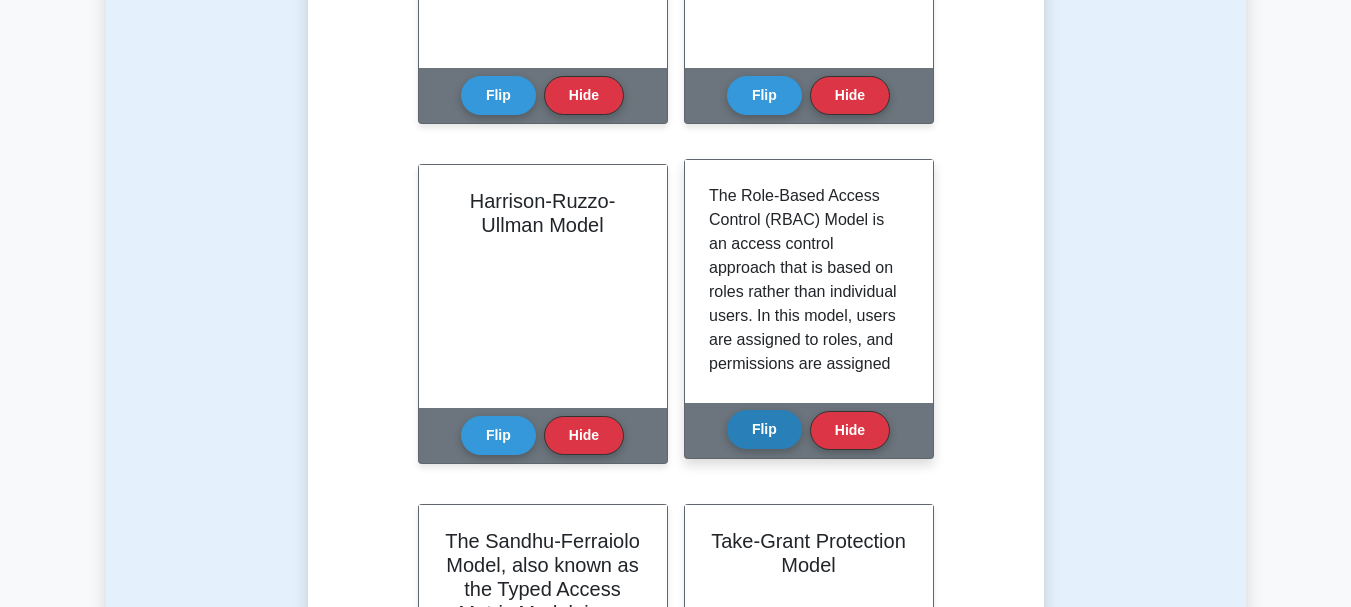 click on "Flip
Hide" at bounding box center (808, 430) 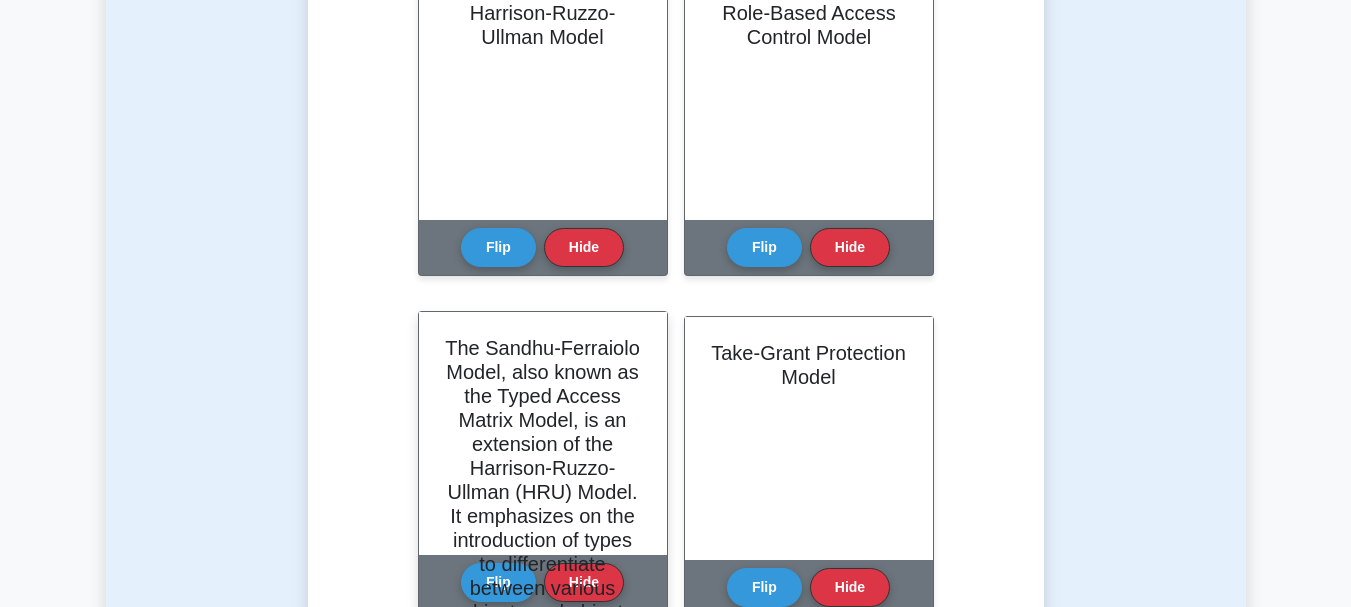 scroll, scrollTop: 1900, scrollLeft: 0, axis: vertical 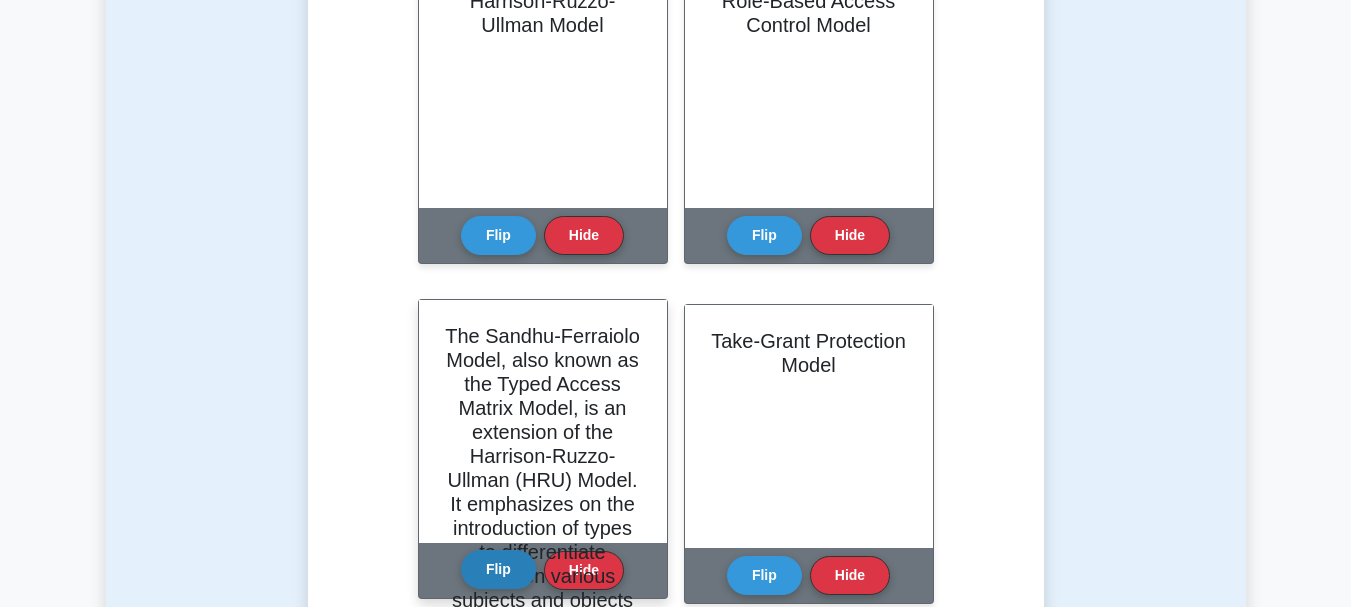 click on "Flip" at bounding box center (498, 569) 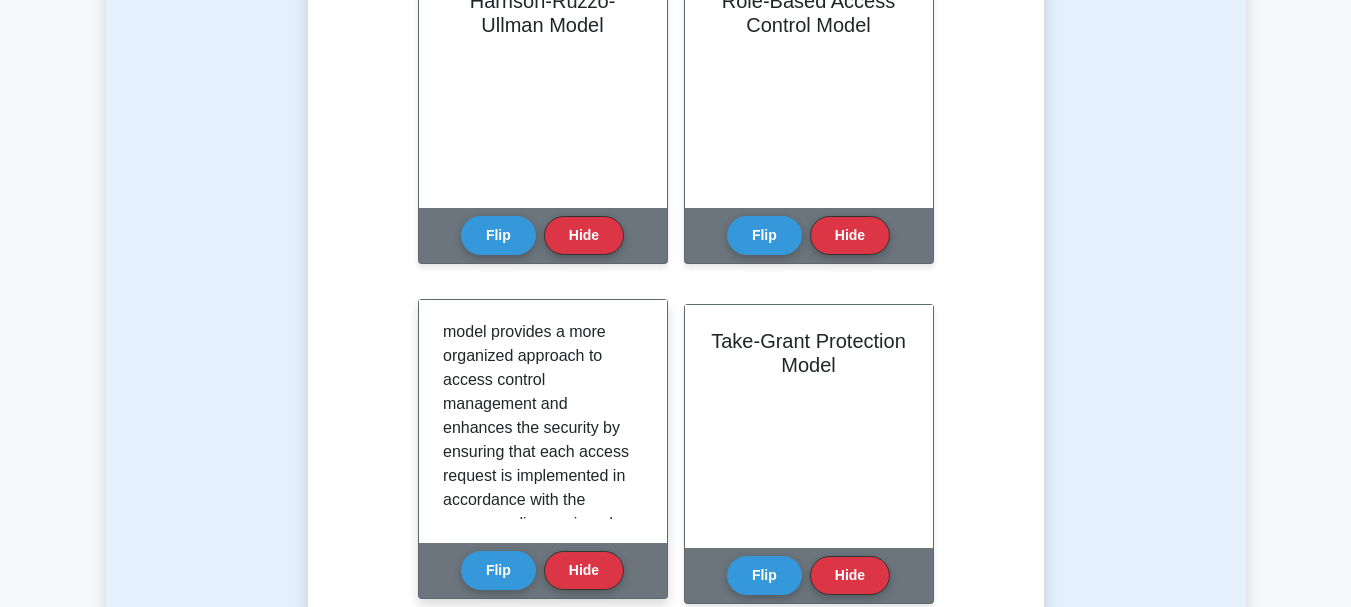 scroll, scrollTop: 781, scrollLeft: 0, axis: vertical 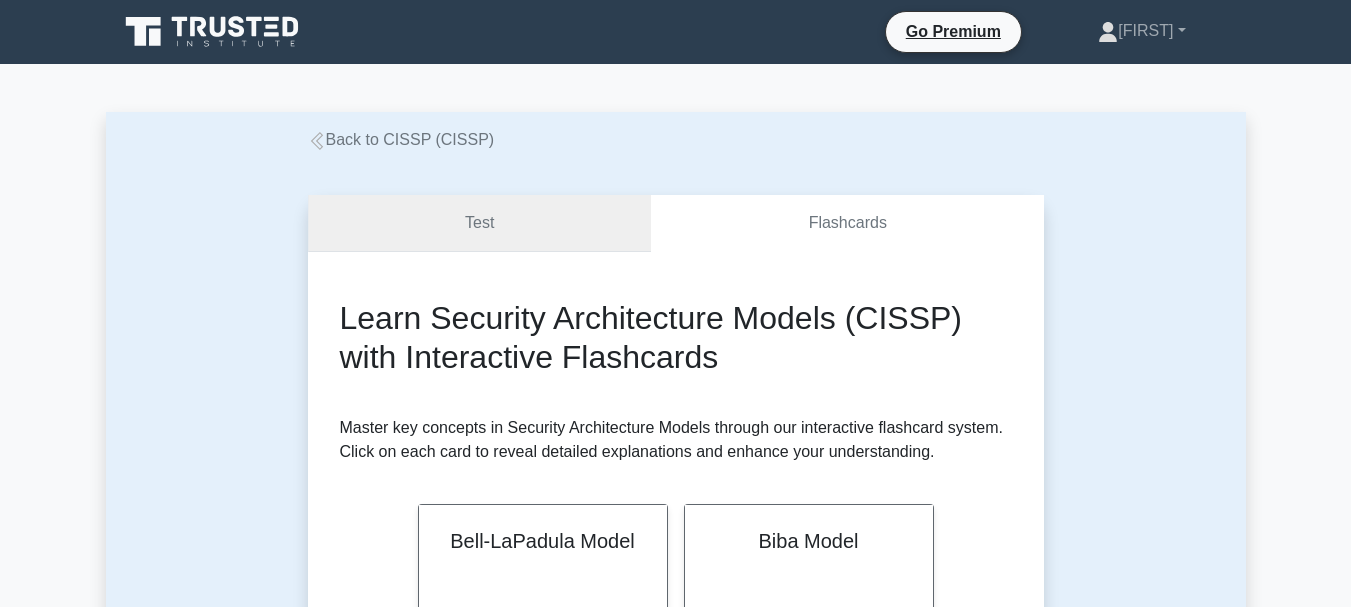 click on "Test" at bounding box center [480, 223] 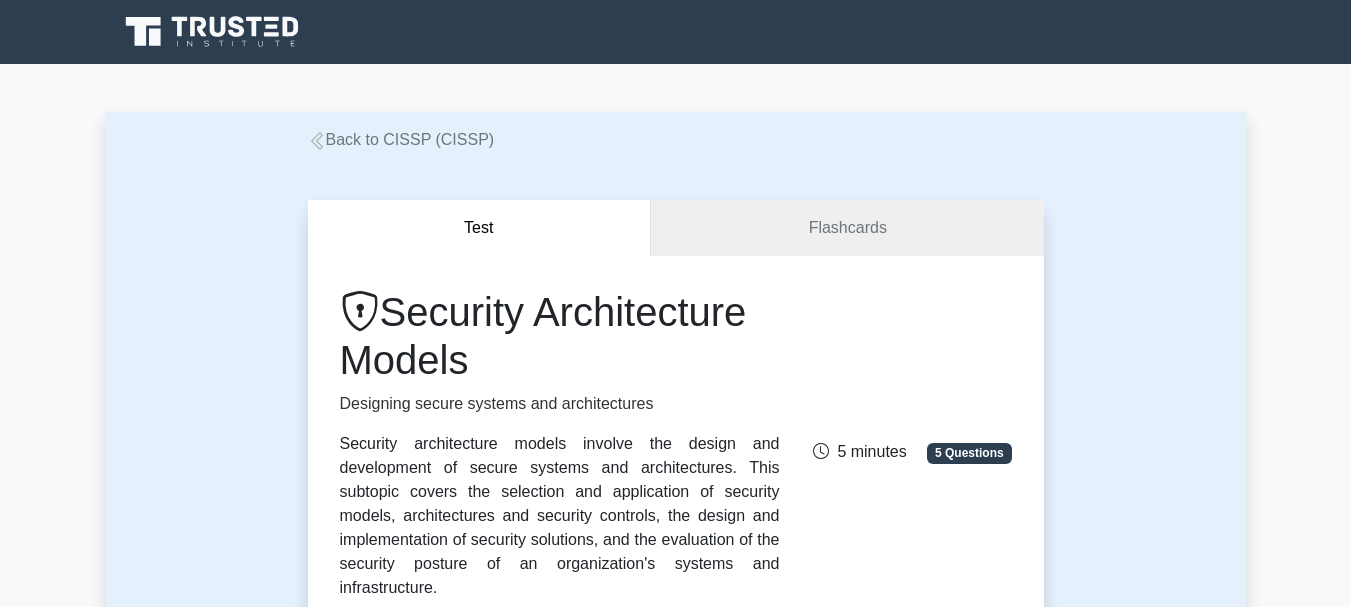 scroll, scrollTop: 500, scrollLeft: 0, axis: vertical 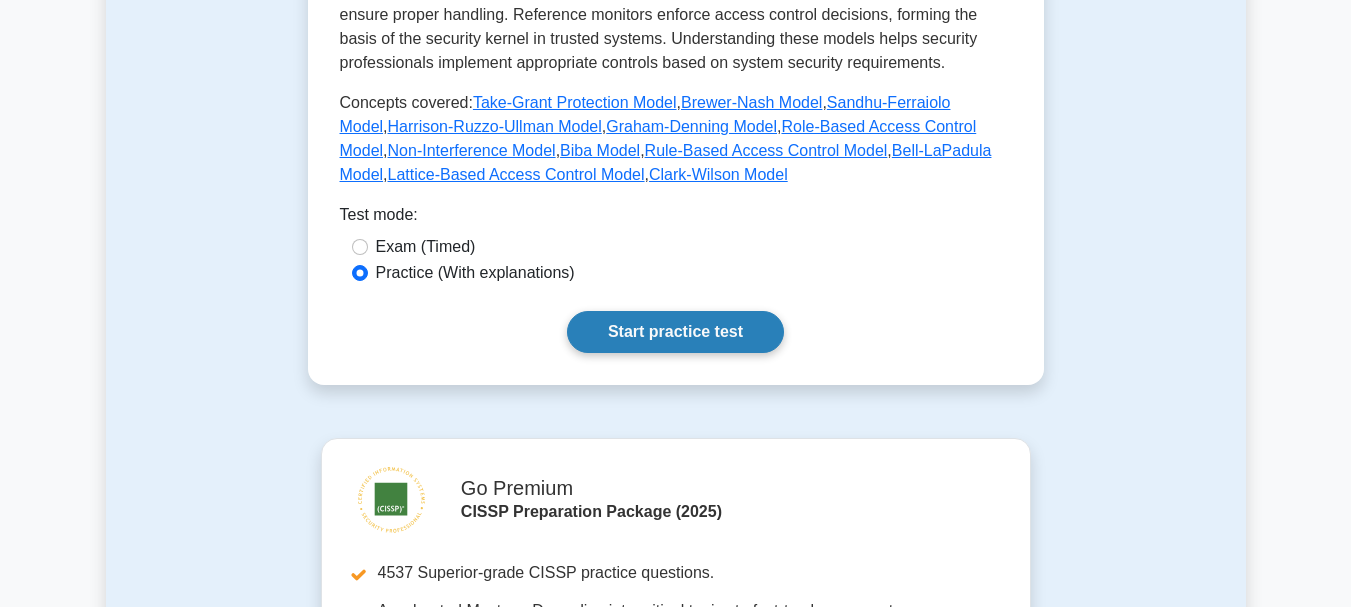 click on "Start practice test" at bounding box center (675, 332) 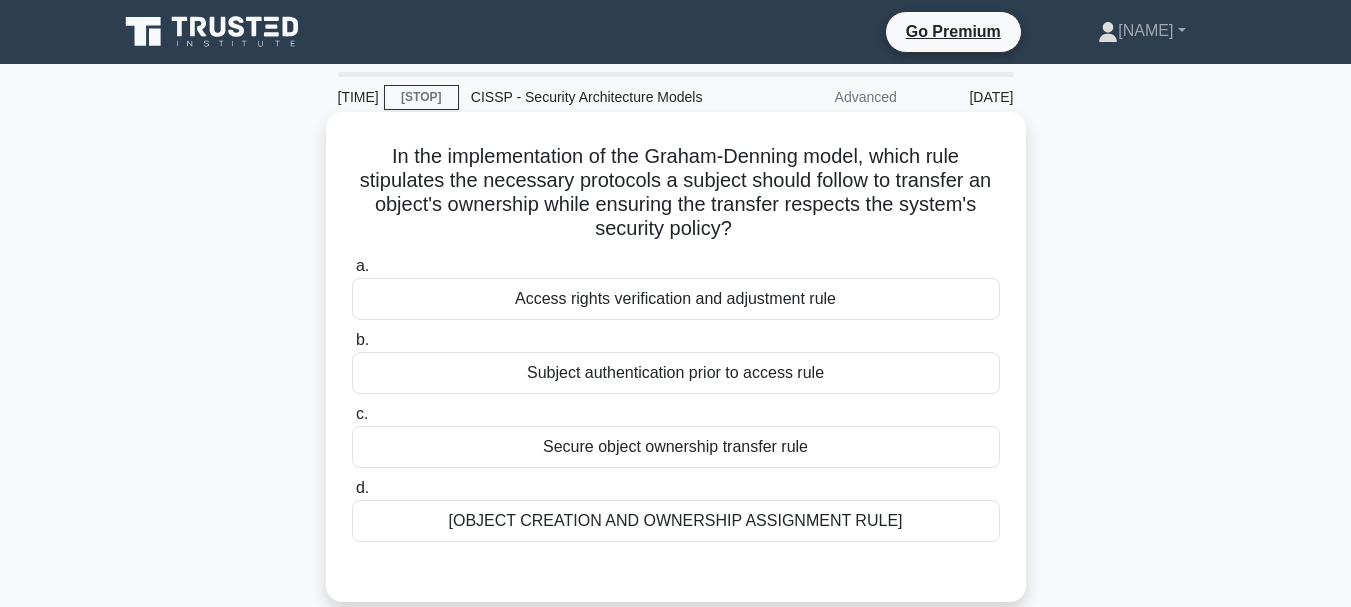 scroll, scrollTop: 0, scrollLeft: 0, axis: both 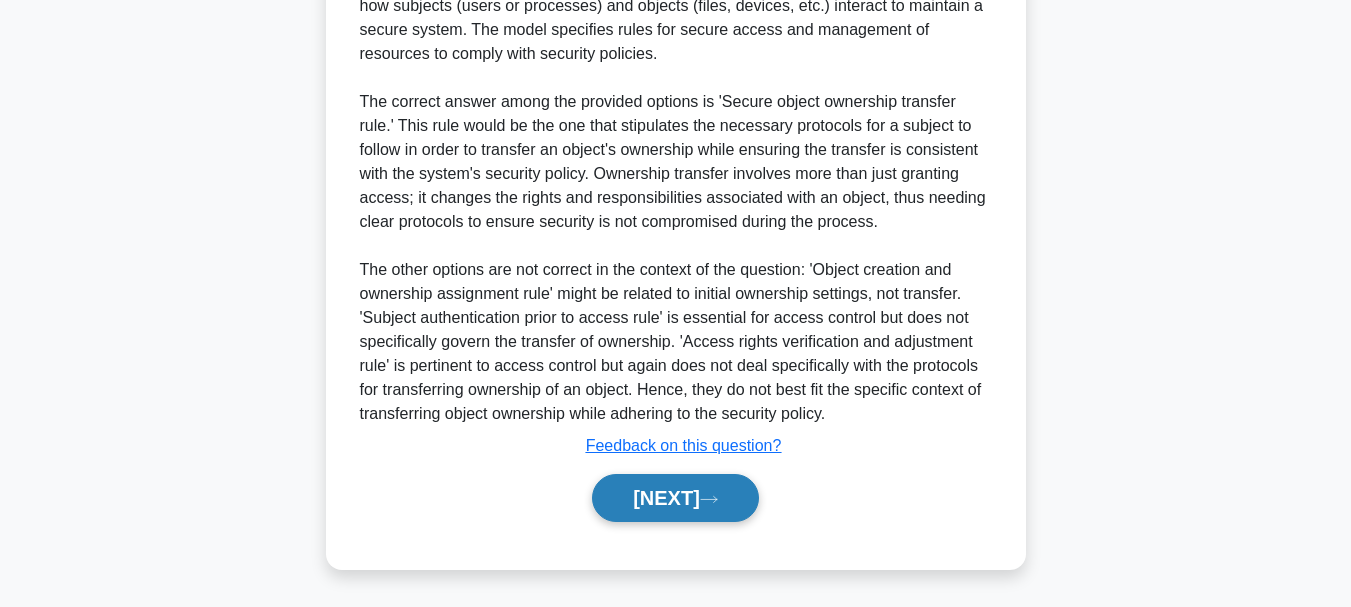 click on "[NEXT]" at bounding box center (675, 498) 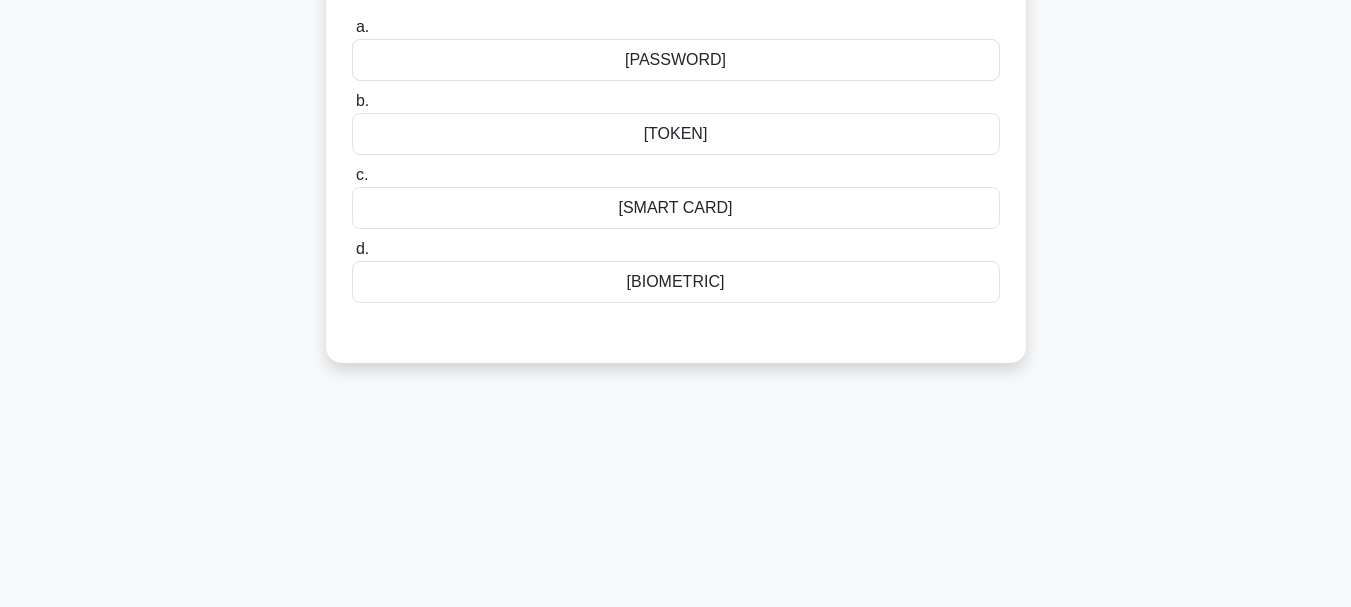 scroll, scrollTop: 0, scrollLeft: 0, axis: both 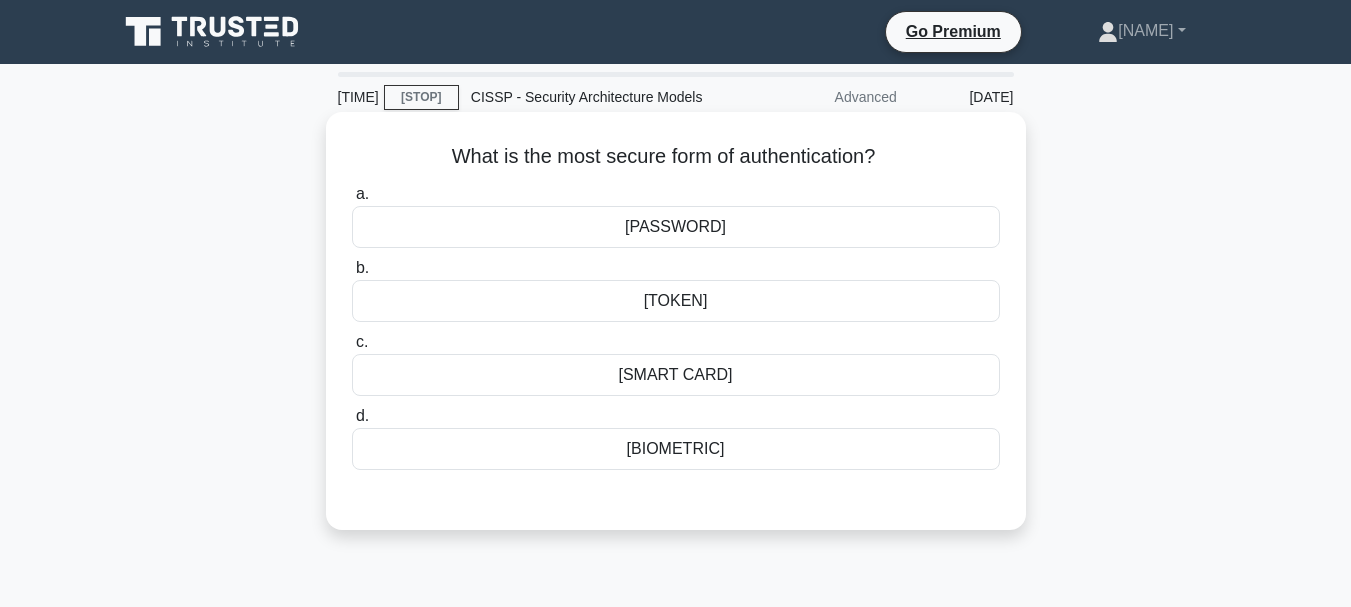 click on "[BIOMETRIC]" at bounding box center (676, 449) 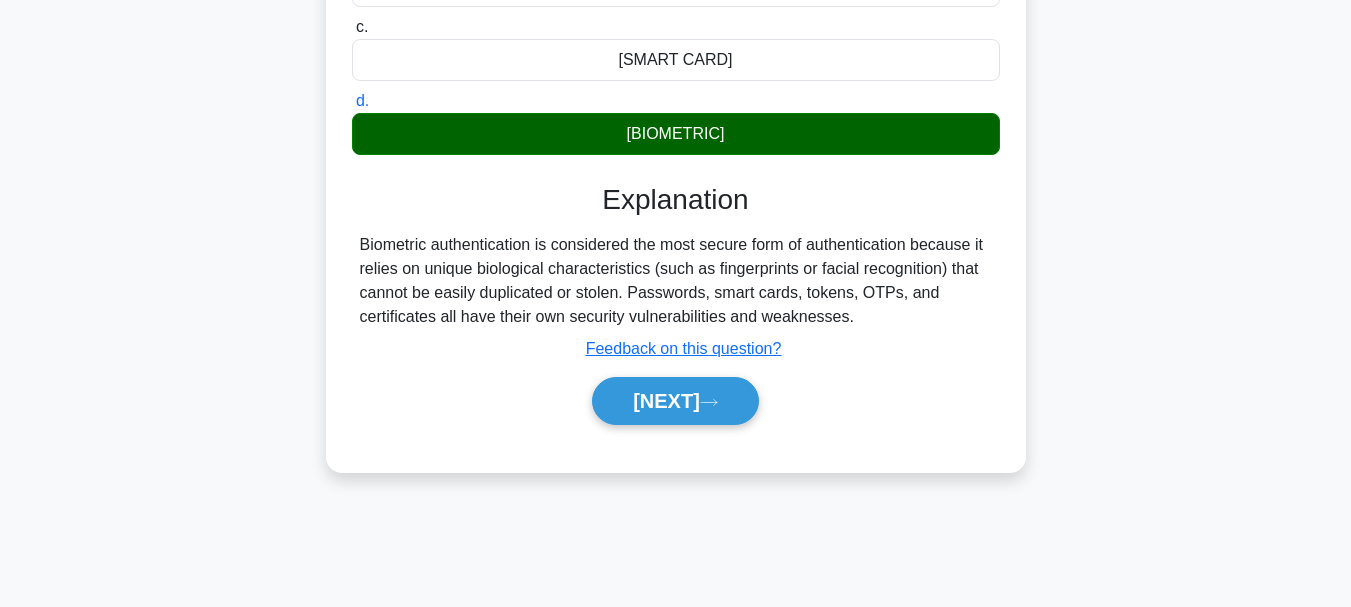 scroll, scrollTop: 400, scrollLeft: 0, axis: vertical 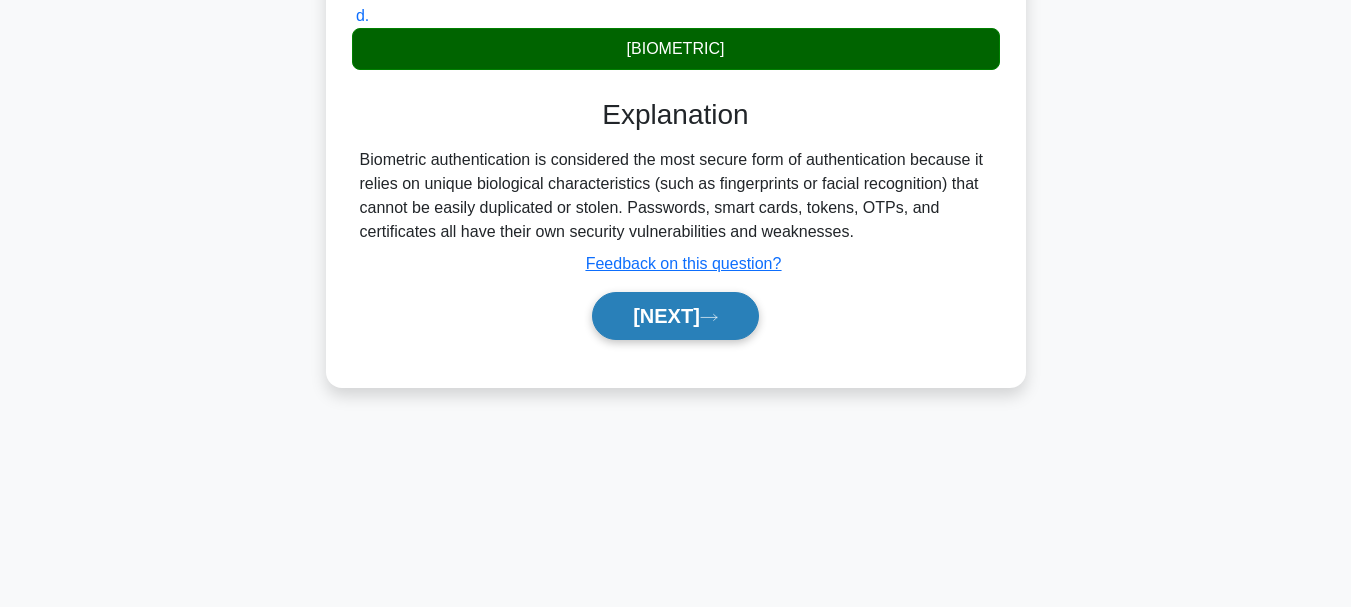 click on "[NEXT]" at bounding box center (675, 316) 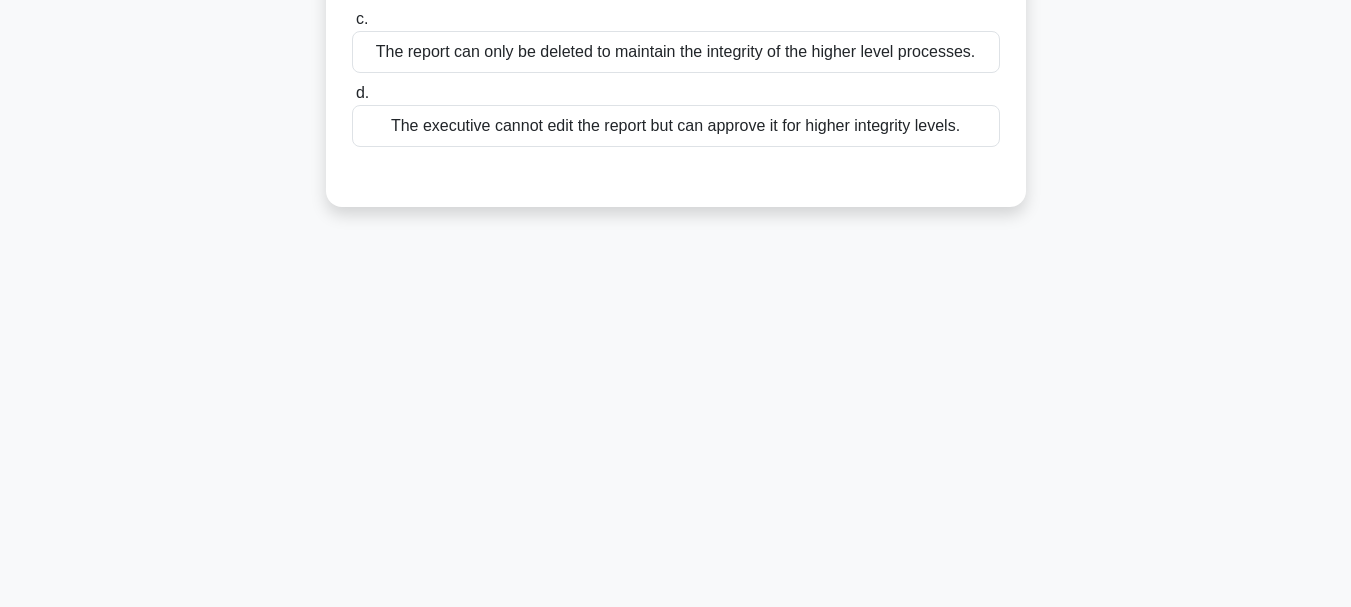scroll, scrollTop: 0, scrollLeft: 0, axis: both 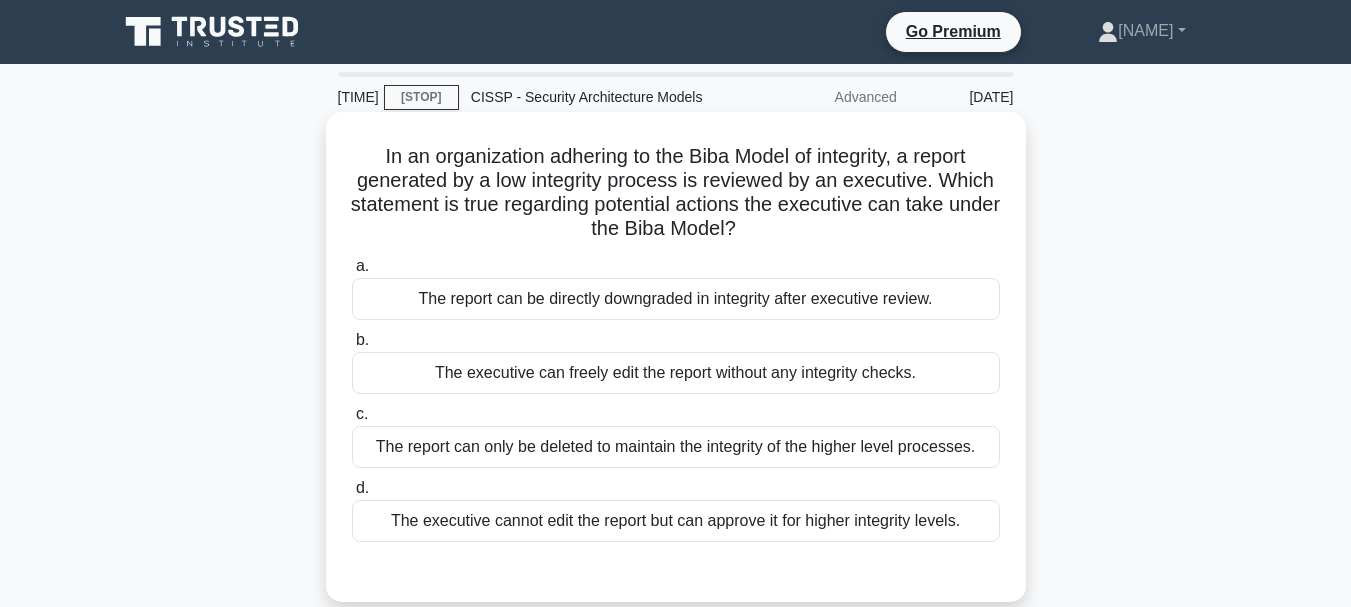 click on "The report can be directly downgraded in integrity after executive review." at bounding box center [676, 299] 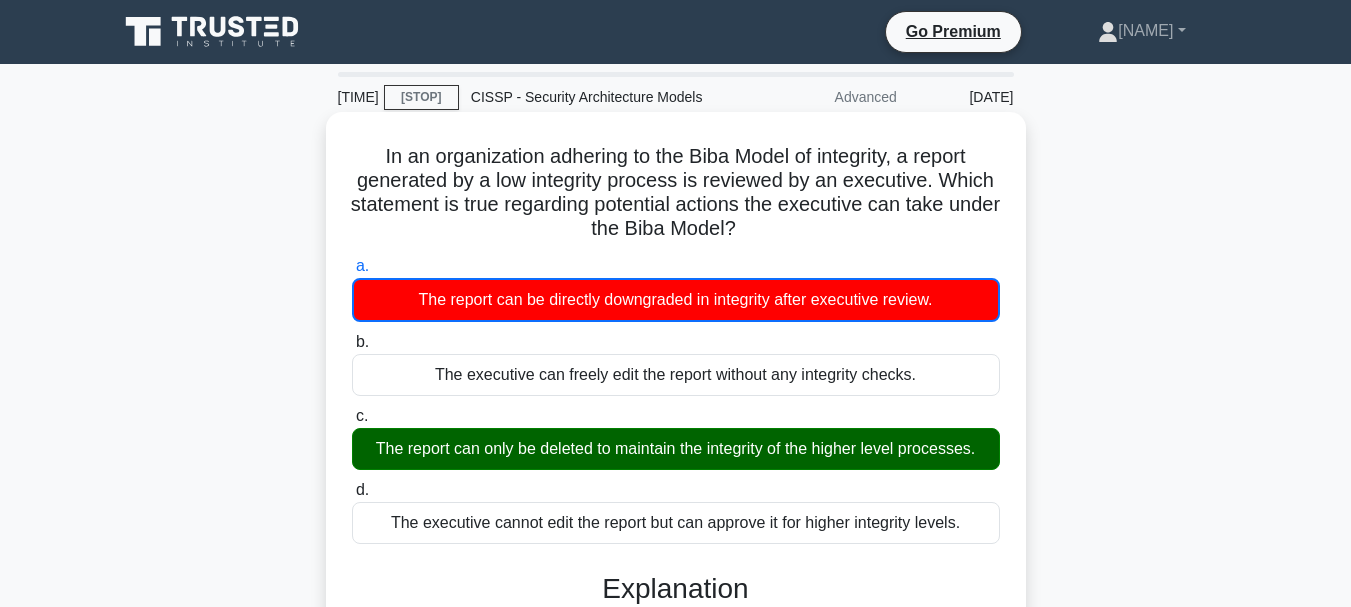 scroll, scrollTop: 400, scrollLeft: 0, axis: vertical 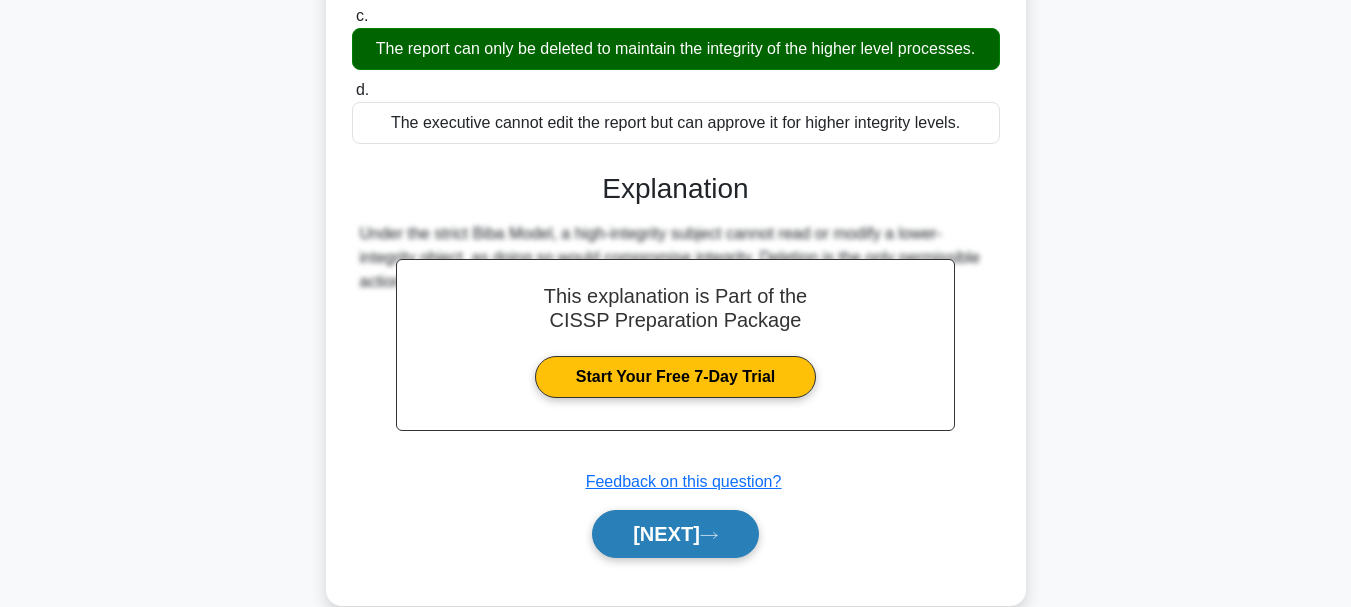 click on "[NEXT]" at bounding box center (675, 534) 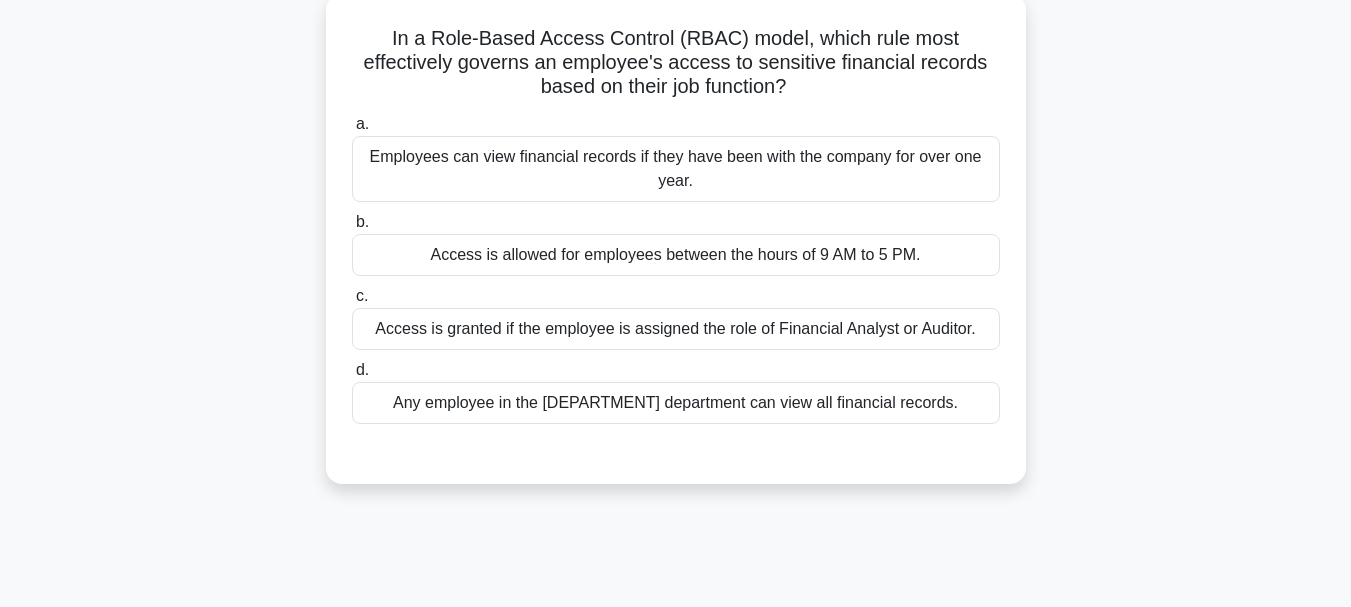 scroll, scrollTop: 0, scrollLeft: 0, axis: both 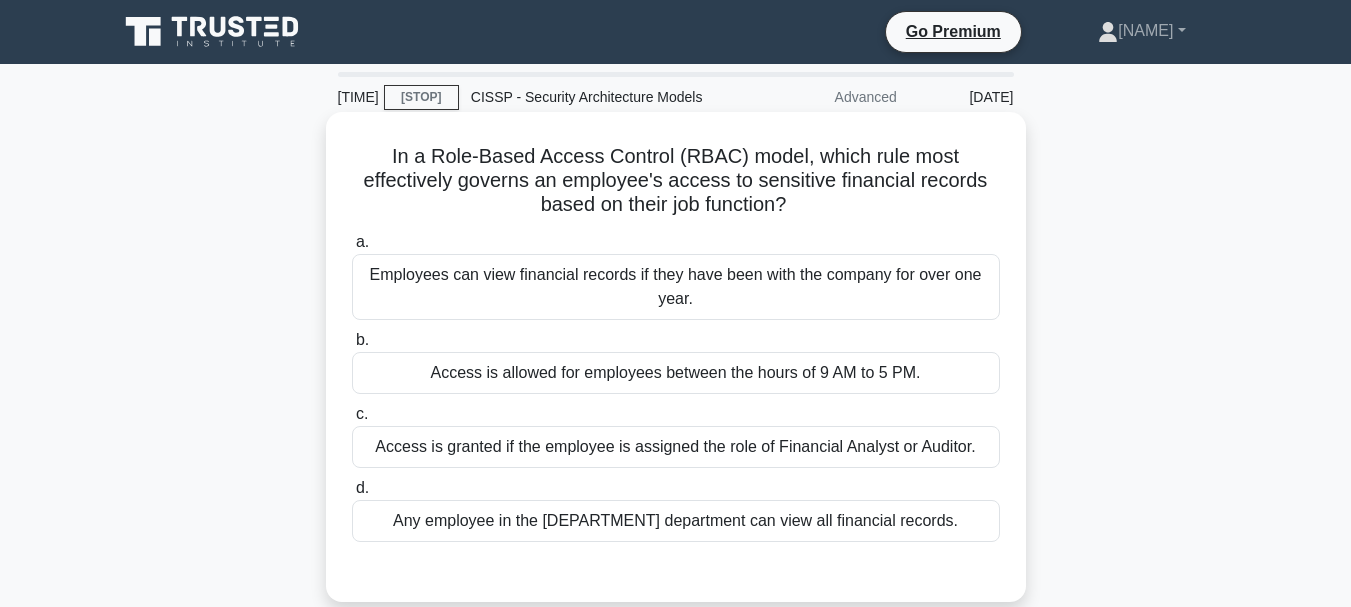 click on "Access is granted if the employee is assigned the role of Financial Analyst or Auditor." at bounding box center (676, 447) 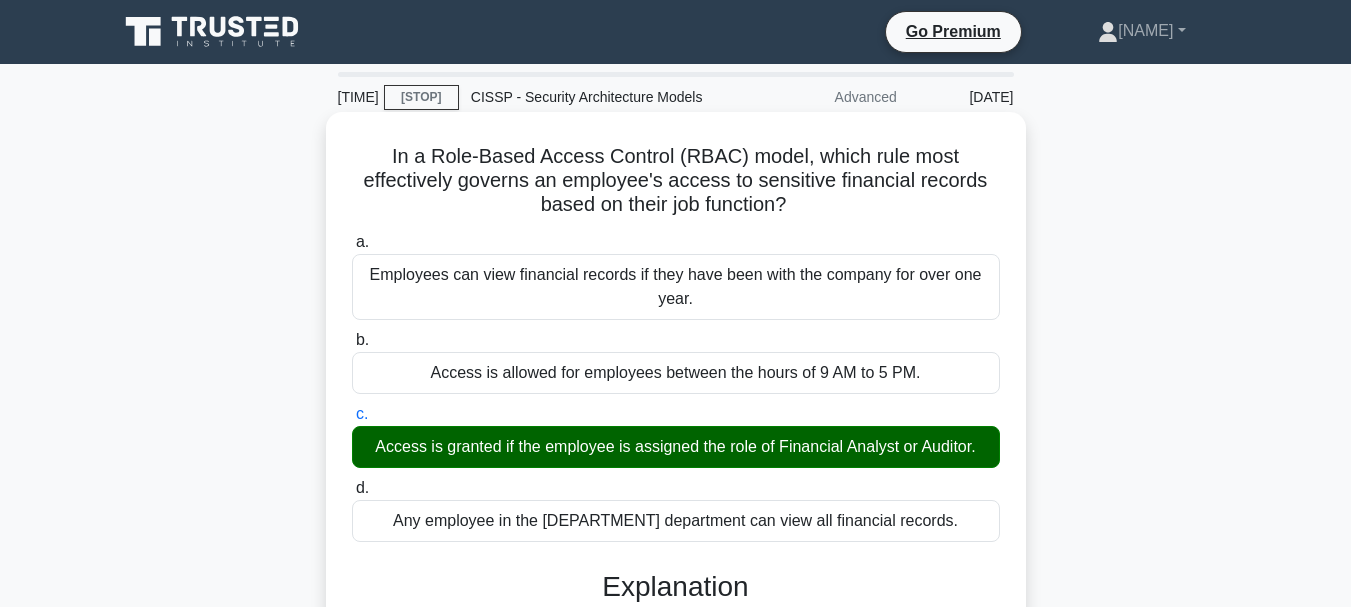 scroll, scrollTop: 400, scrollLeft: 0, axis: vertical 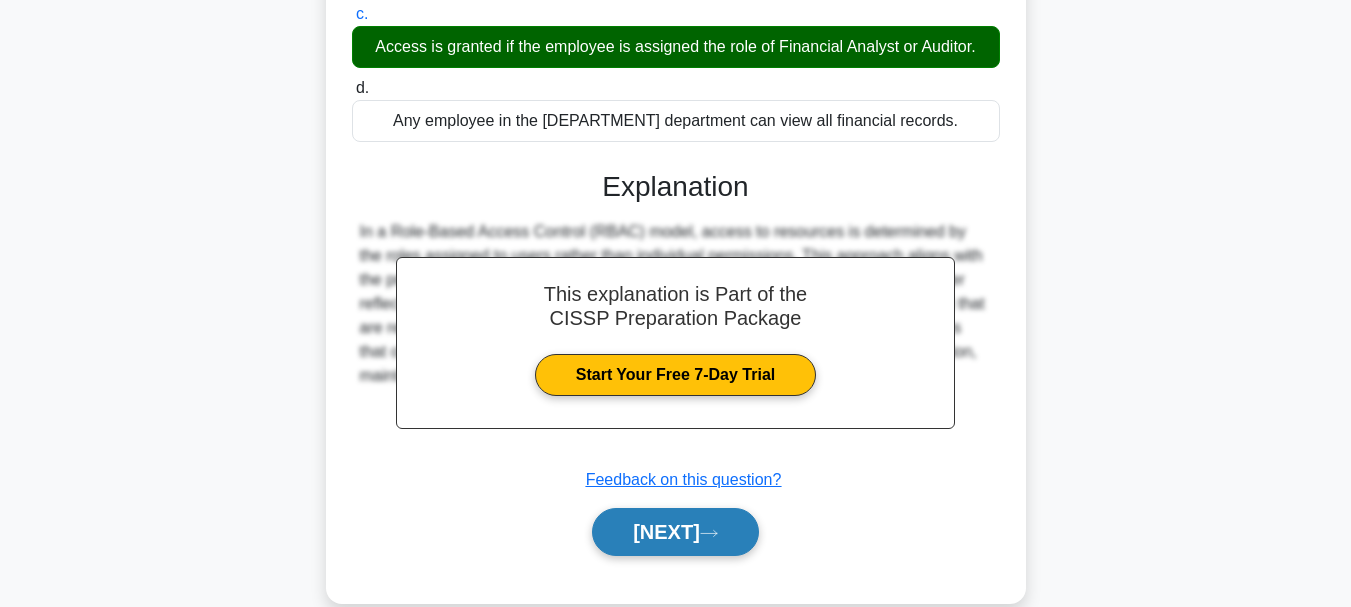 click on "[NEXT]" at bounding box center (675, 532) 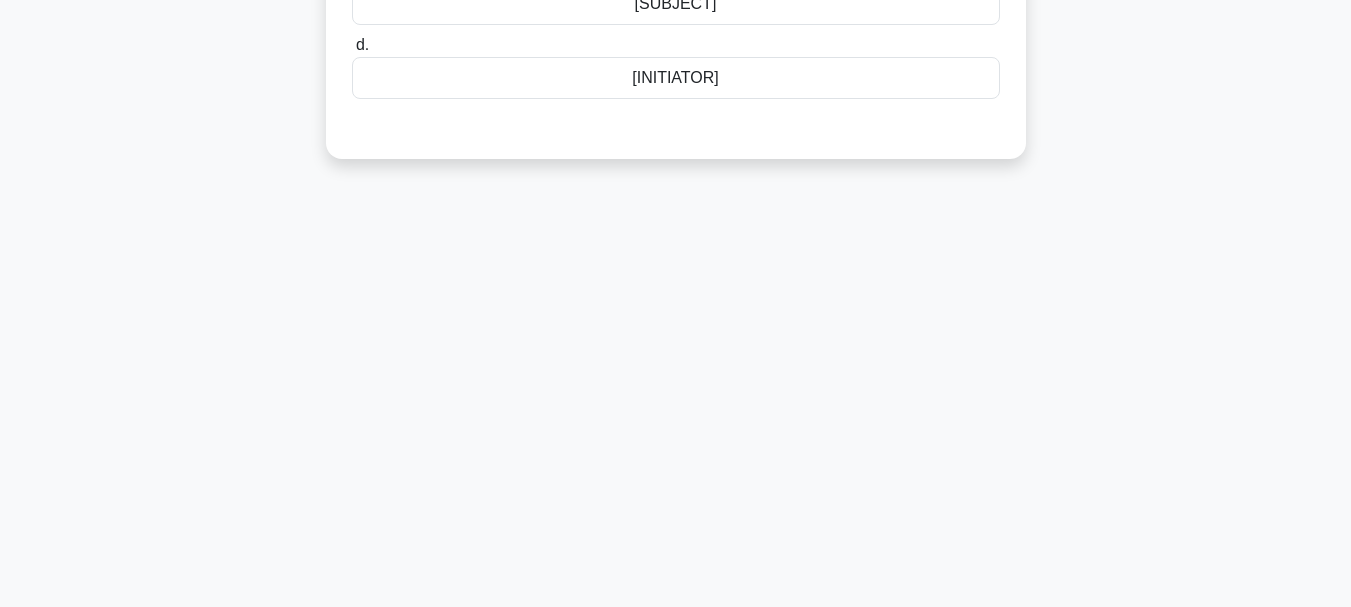 scroll, scrollTop: 0, scrollLeft: 0, axis: both 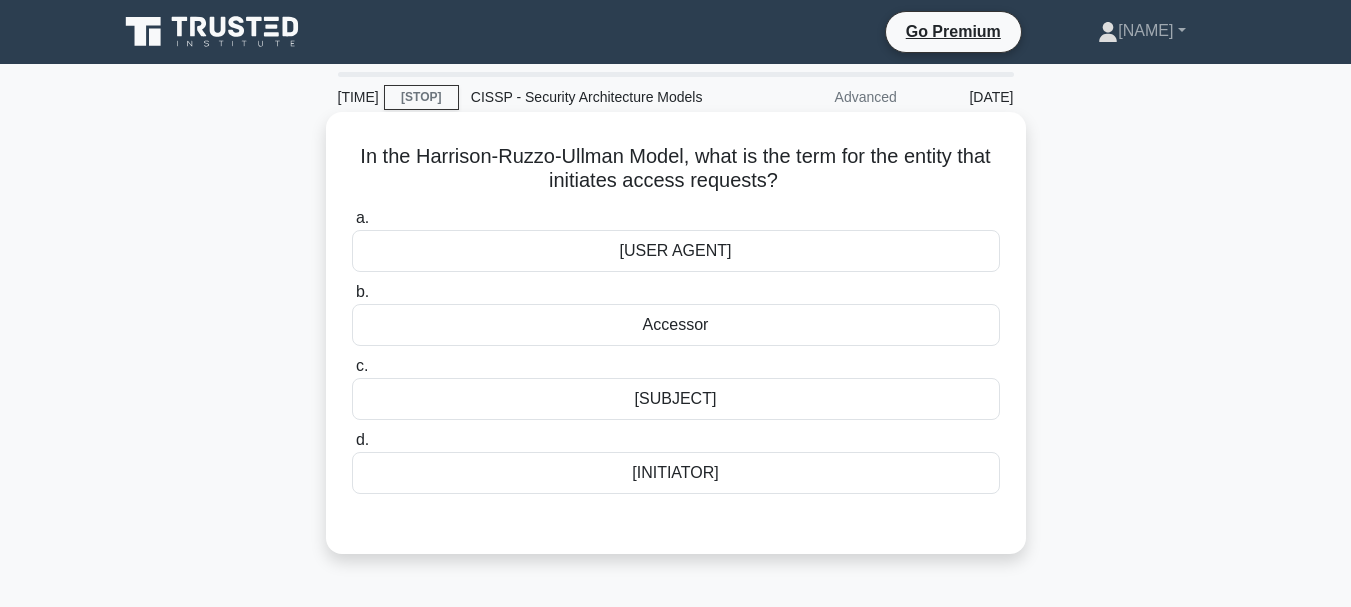 click on "[SUBJECT]" at bounding box center [676, 399] 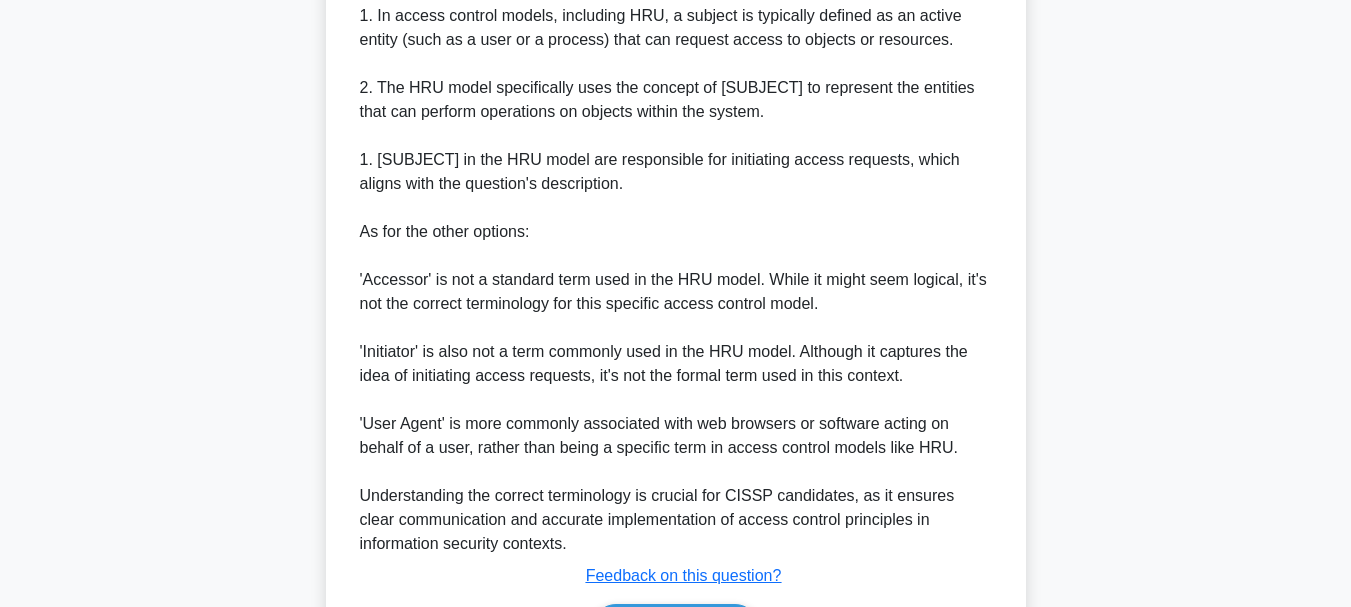 scroll, scrollTop: 891, scrollLeft: 0, axis: vertical 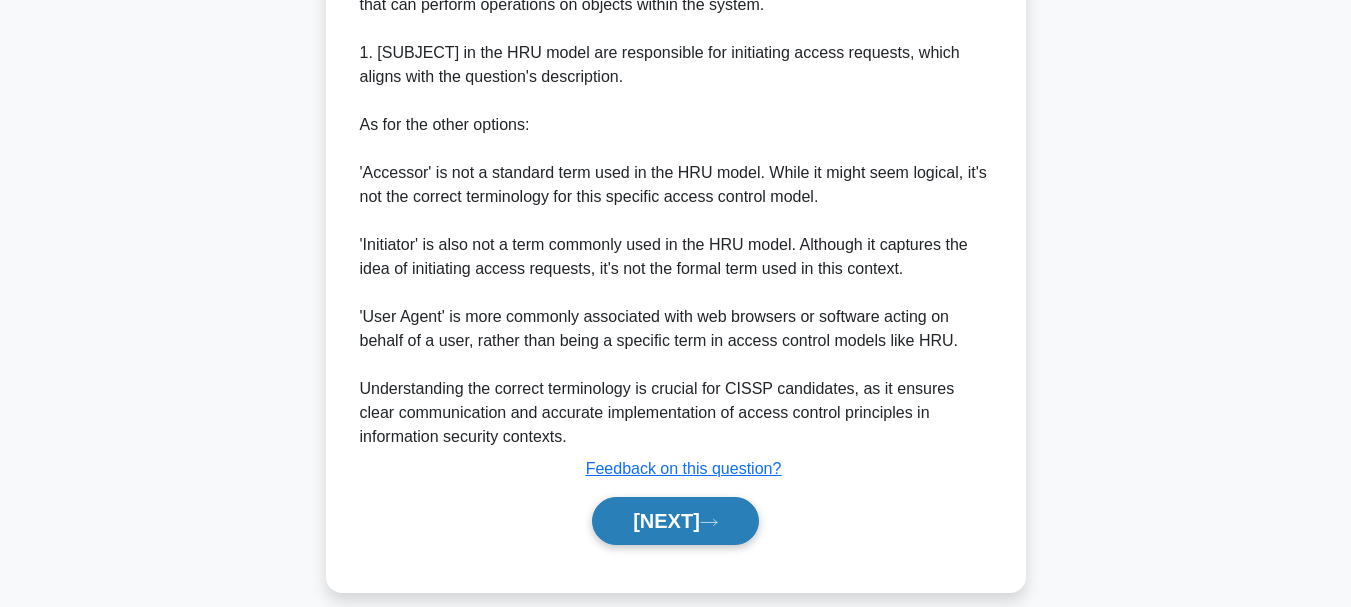 click on "[NEXT]" at bounding box center (675, 521) 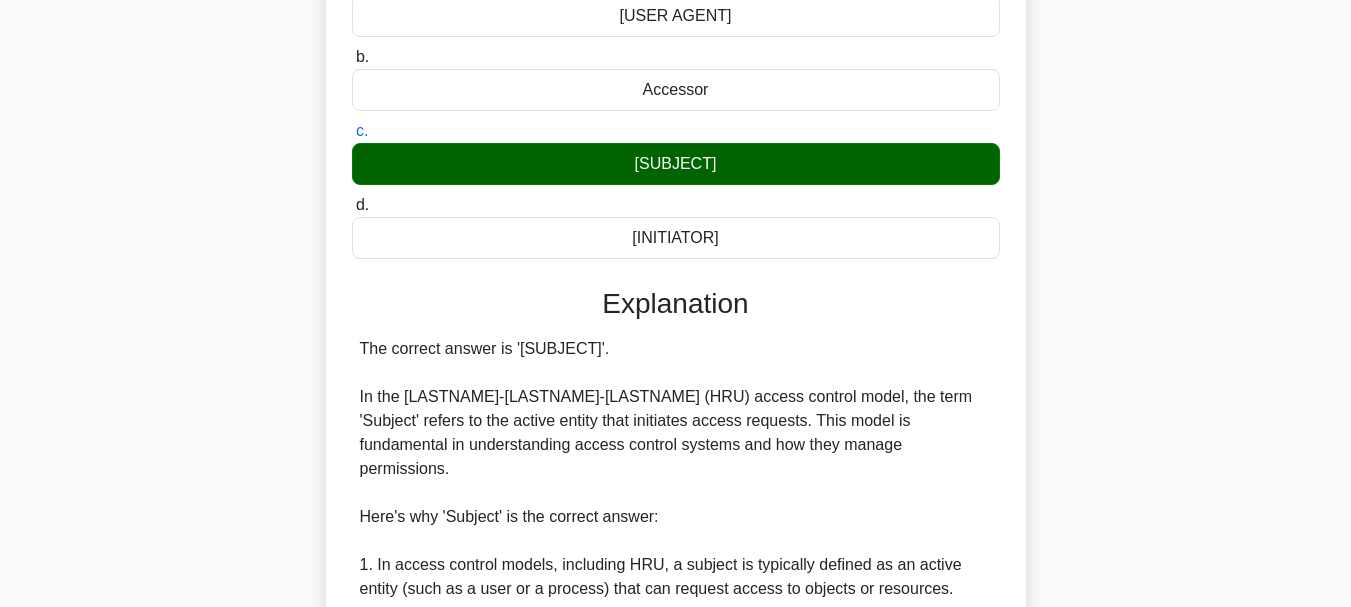 scroll, scrollTop: 91, scrollLeft: 0, axis: vertical 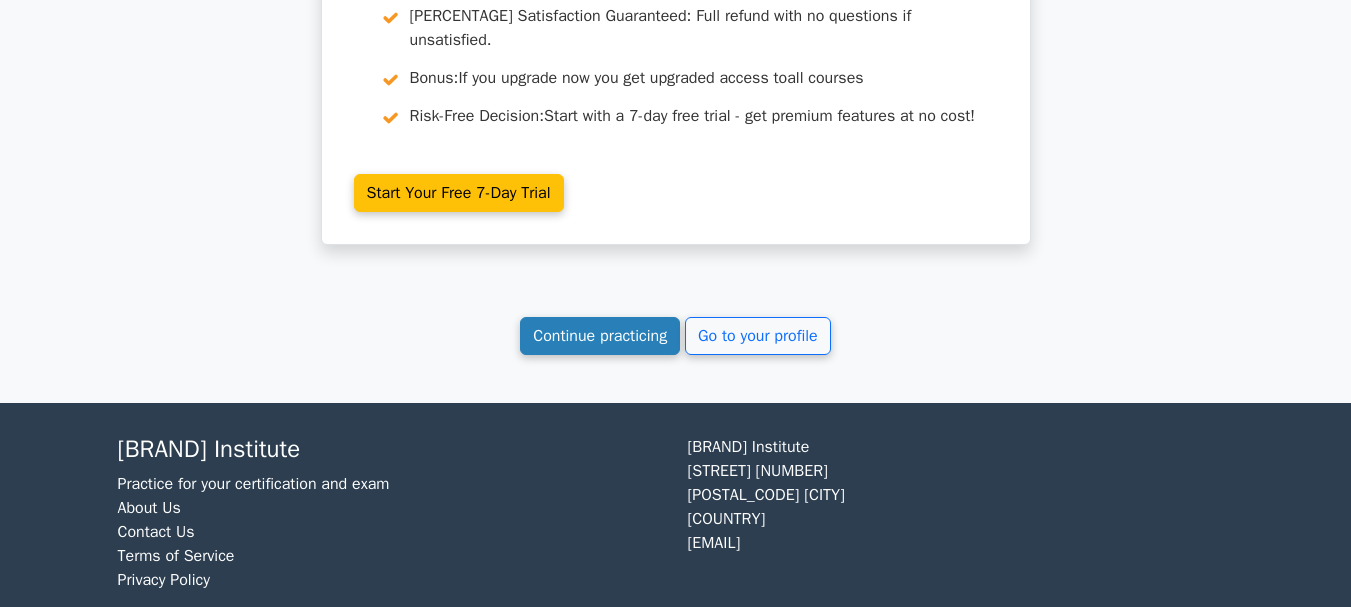 click on "Continue practicing" at bounding box center [600, 336] 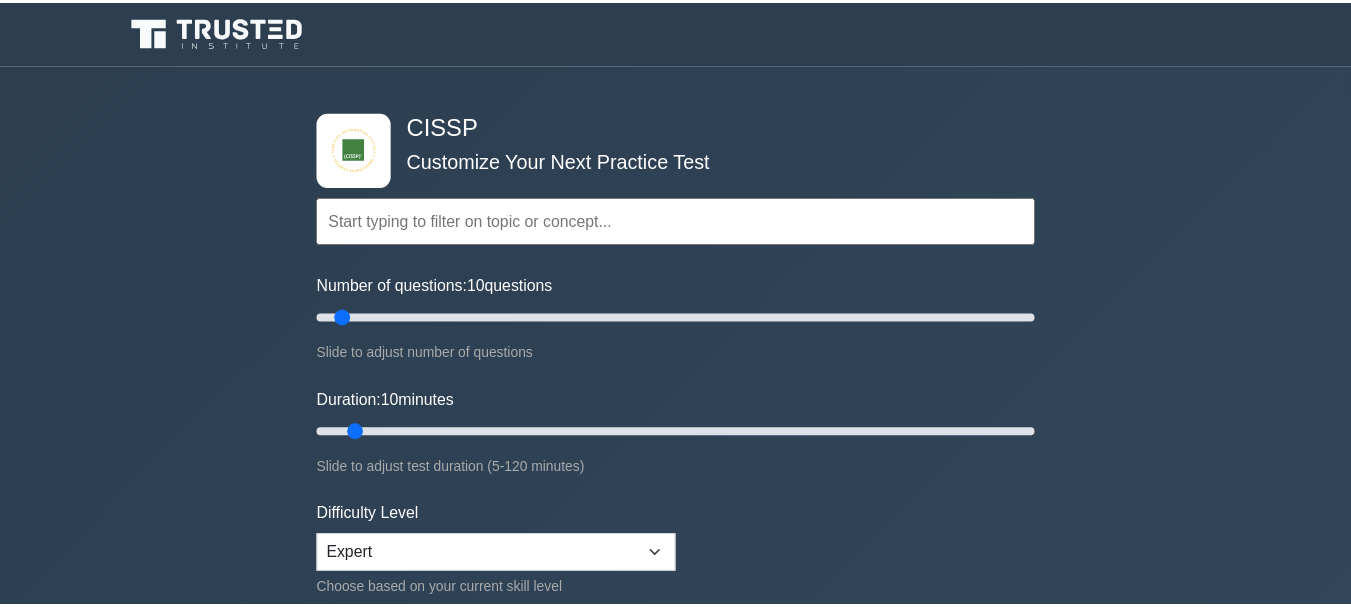scroll, scrollTop: 0, scrollLeft: 0, axis: both 